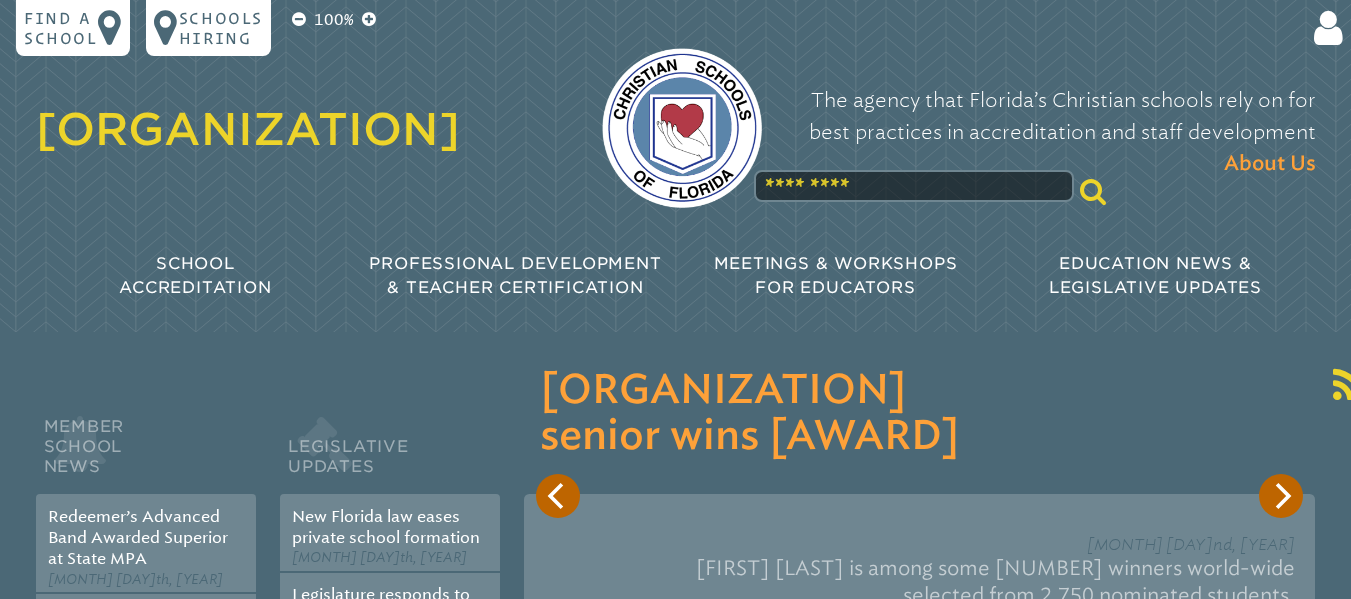 scroll, scrollTop: 0, scrollLeft: 0, axis: both 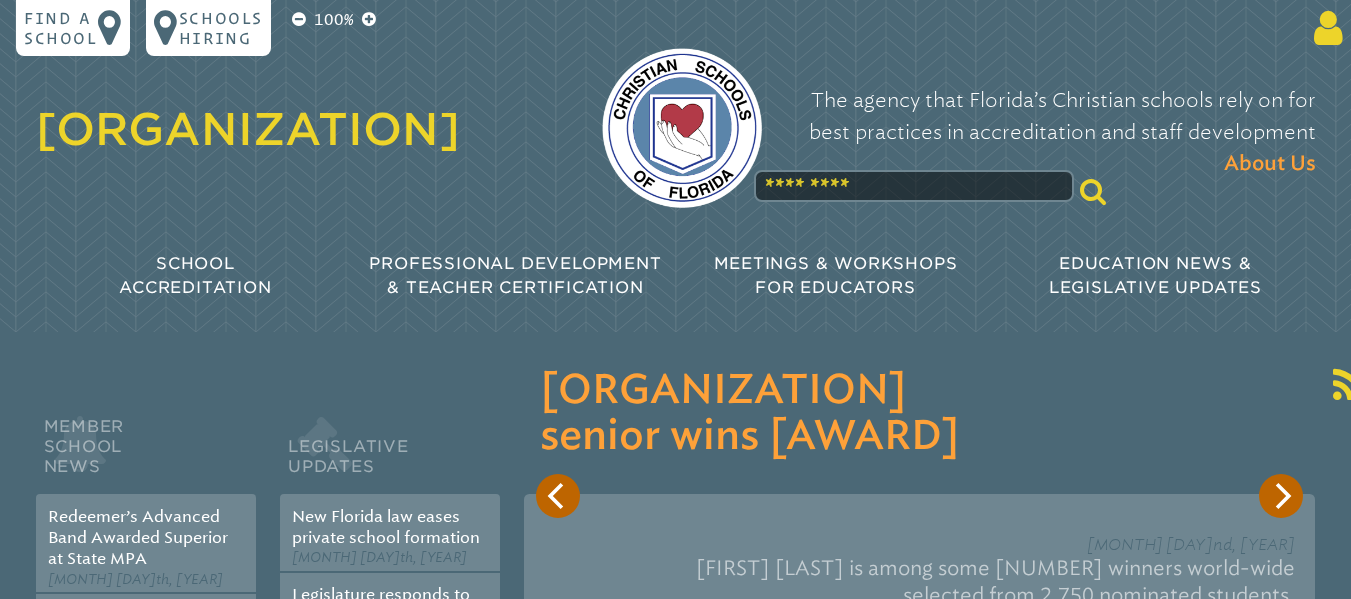 click at bounding box center (1324, 28) 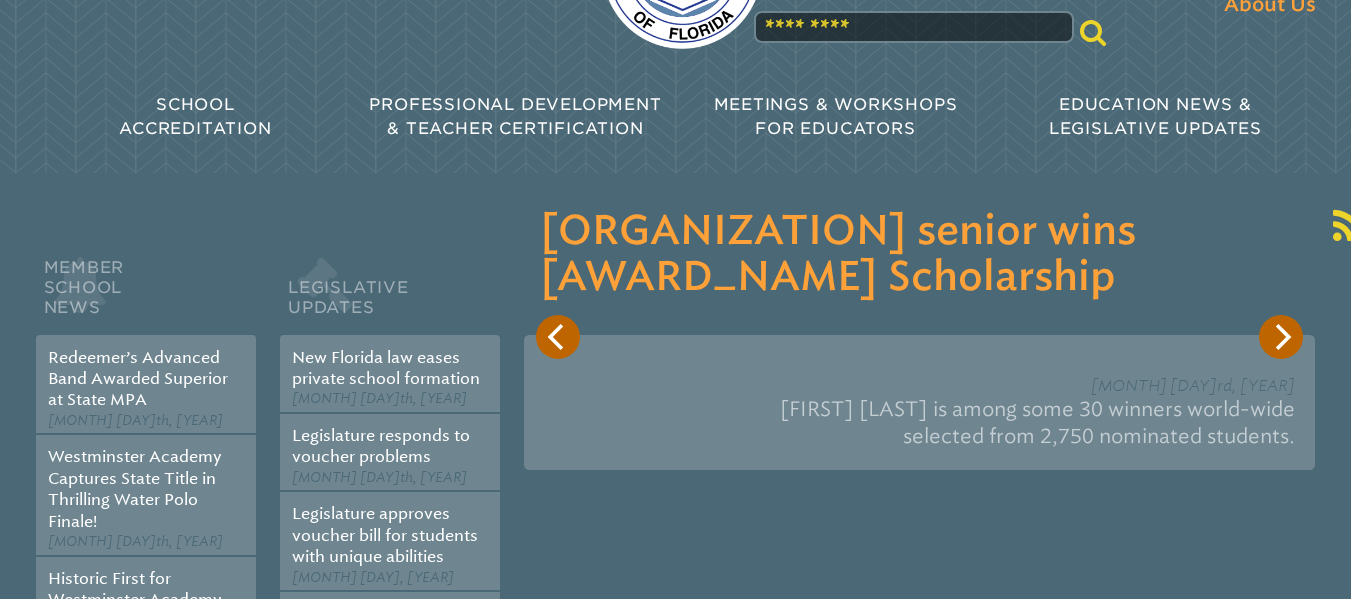 scroll, scrollTop: 158, scrollLeft: 0, axis: vertical 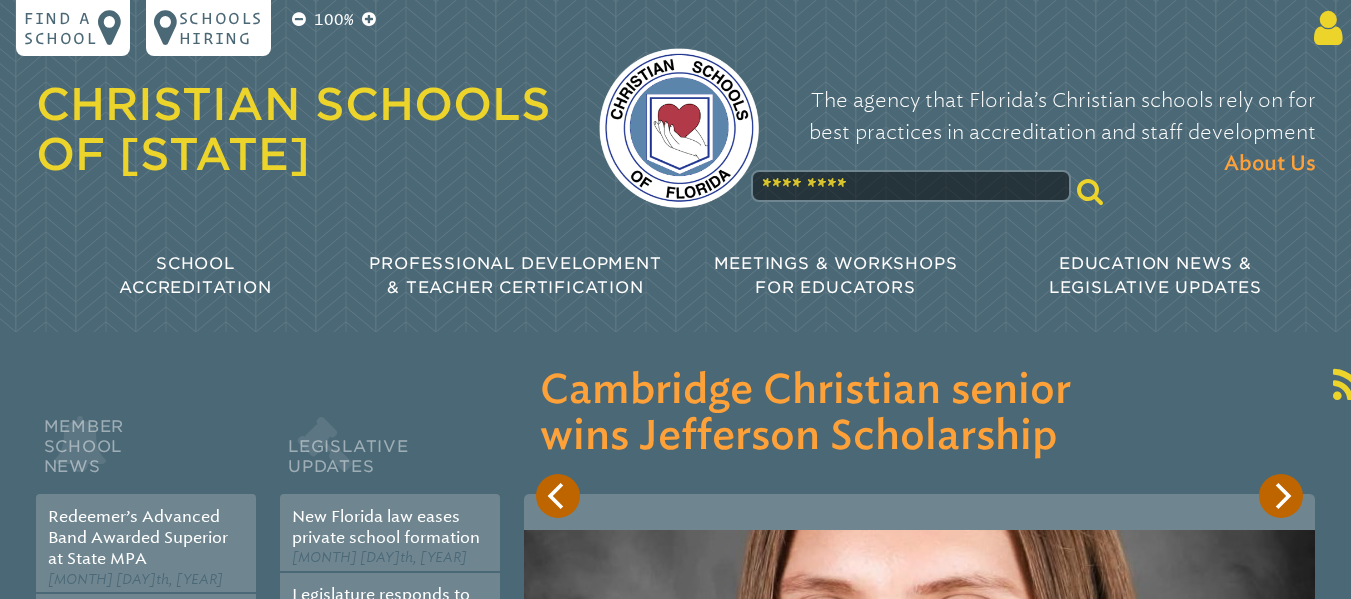 click at bounding box center [1324, 28] 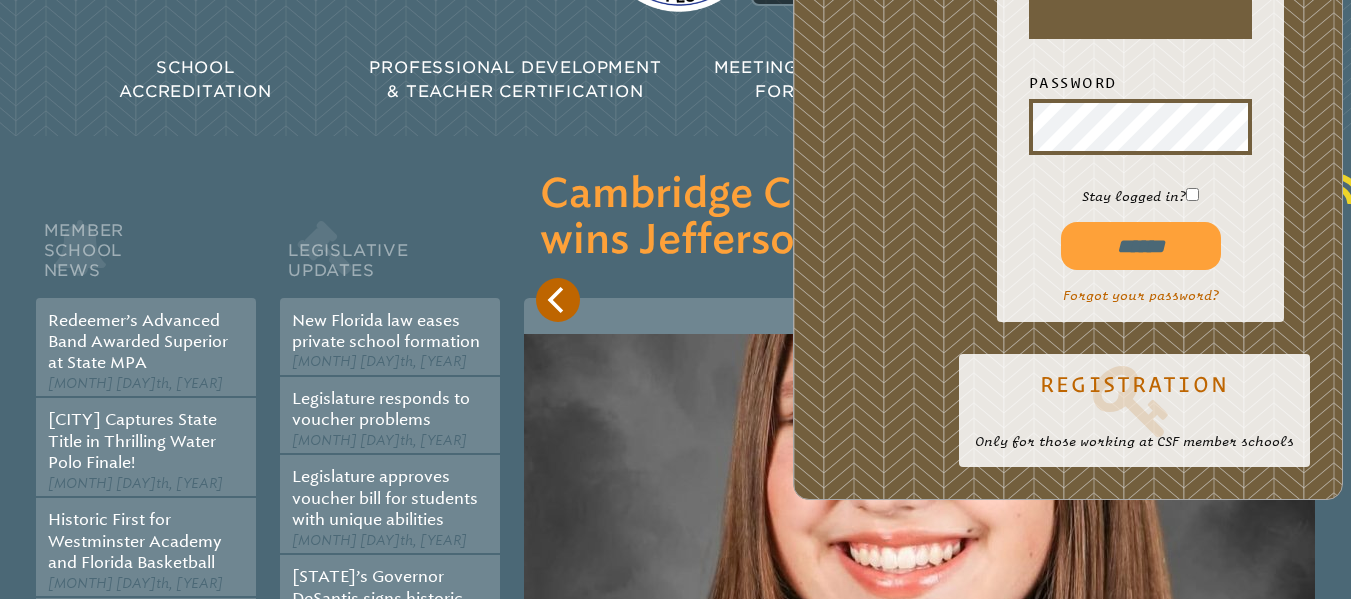 scroll, scrollTop: 198, scrollLeft: 0, axis: vertical 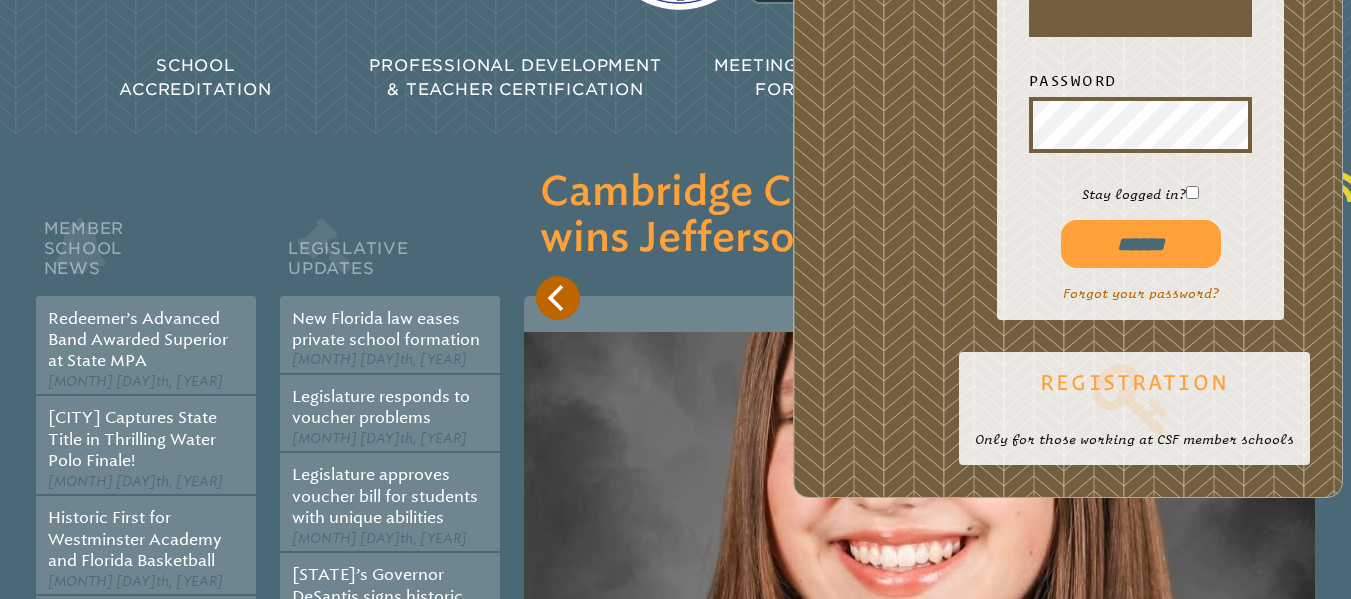 click at bounding box center [1134, 398] 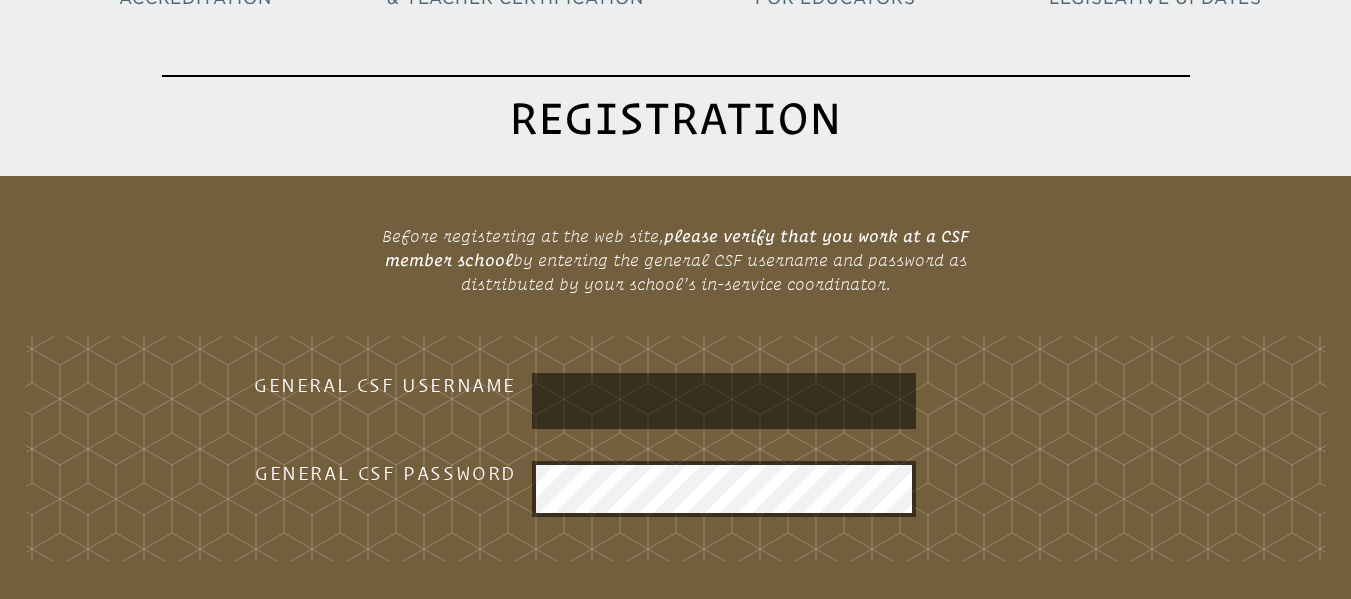 scroll, scrollTop: 290, scrollLeft: 0, axis: vertical 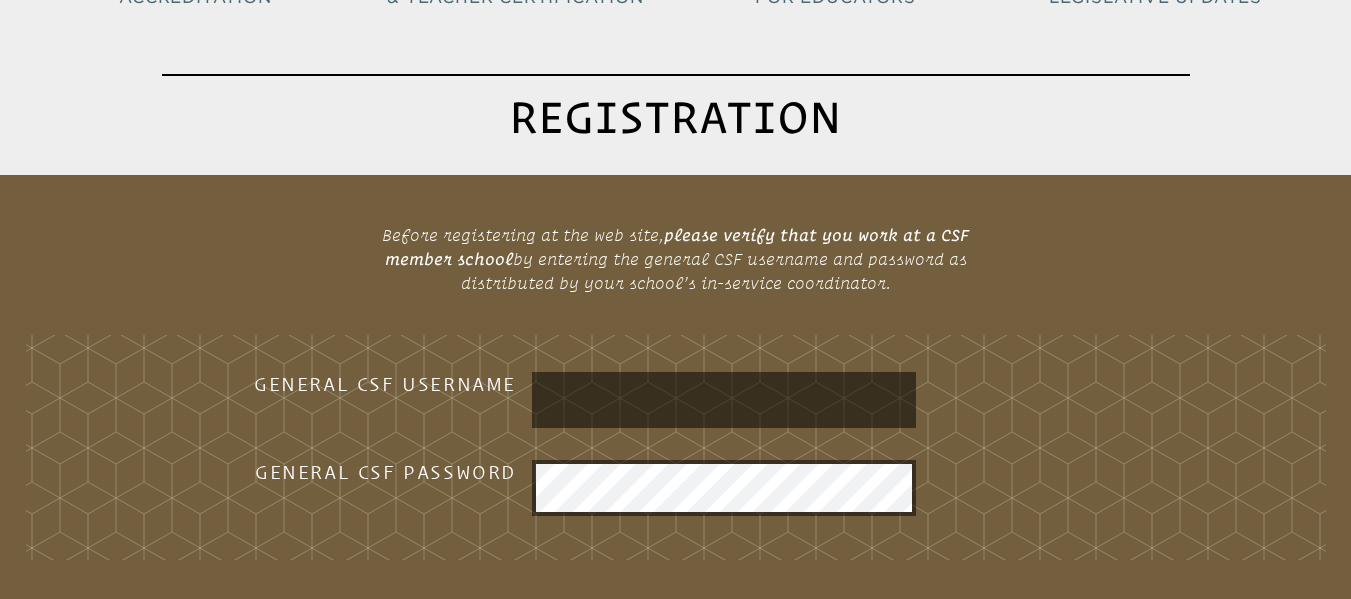 click at bounding box center [724, 400] 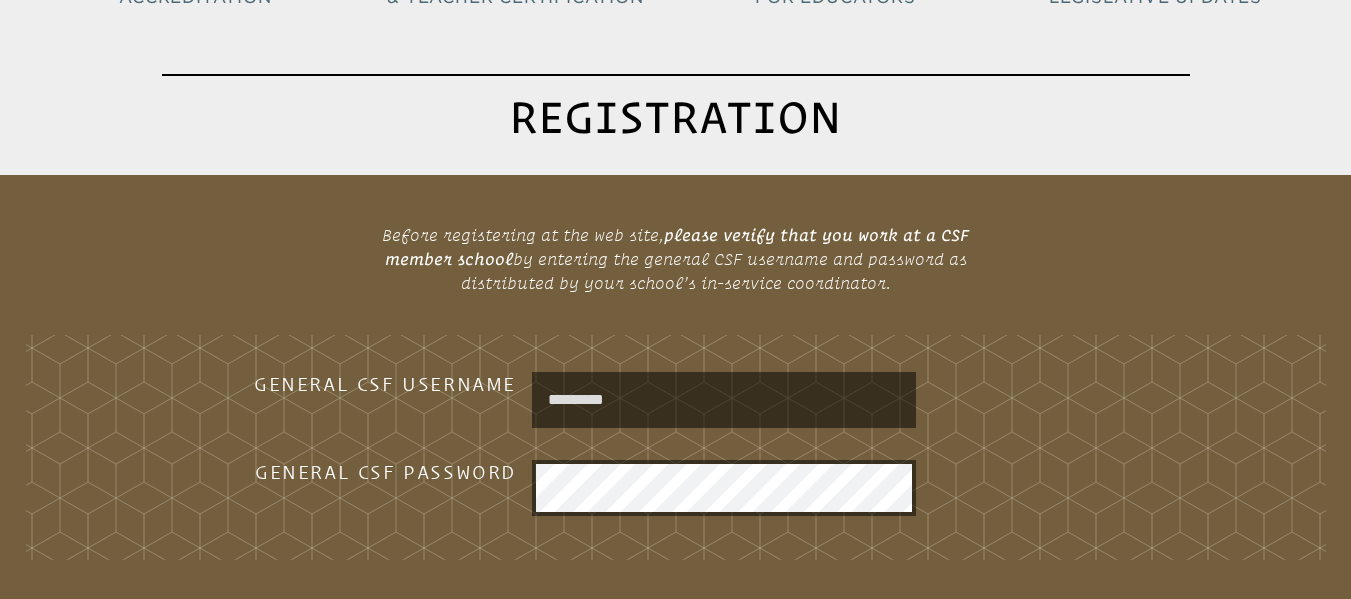 type on "*********" 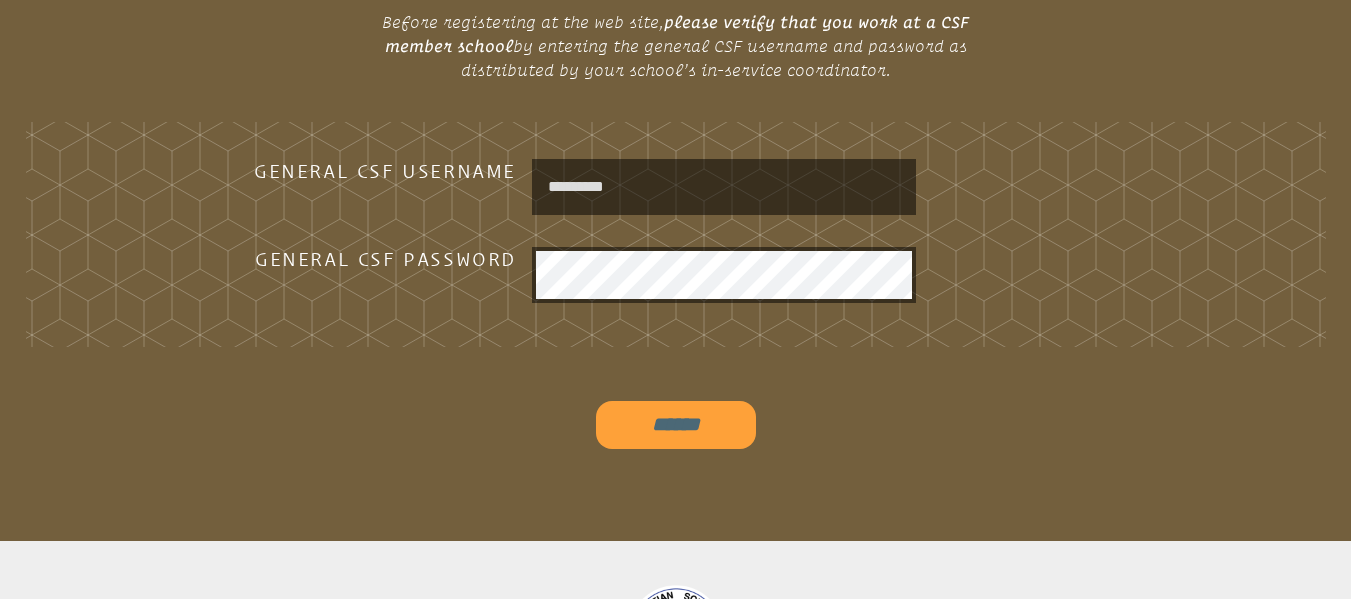 scroll, scrollTop: 504, scrollLeft: 0, axis: vertical 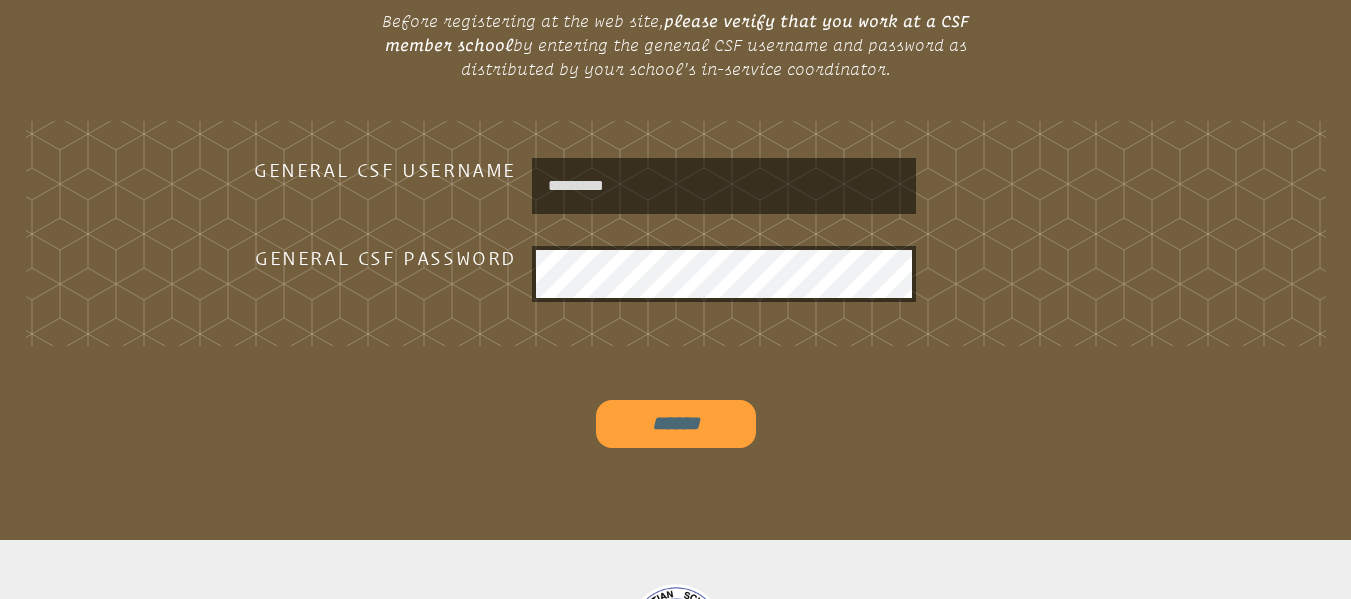 click on "******" at bounding box center [676, 424] 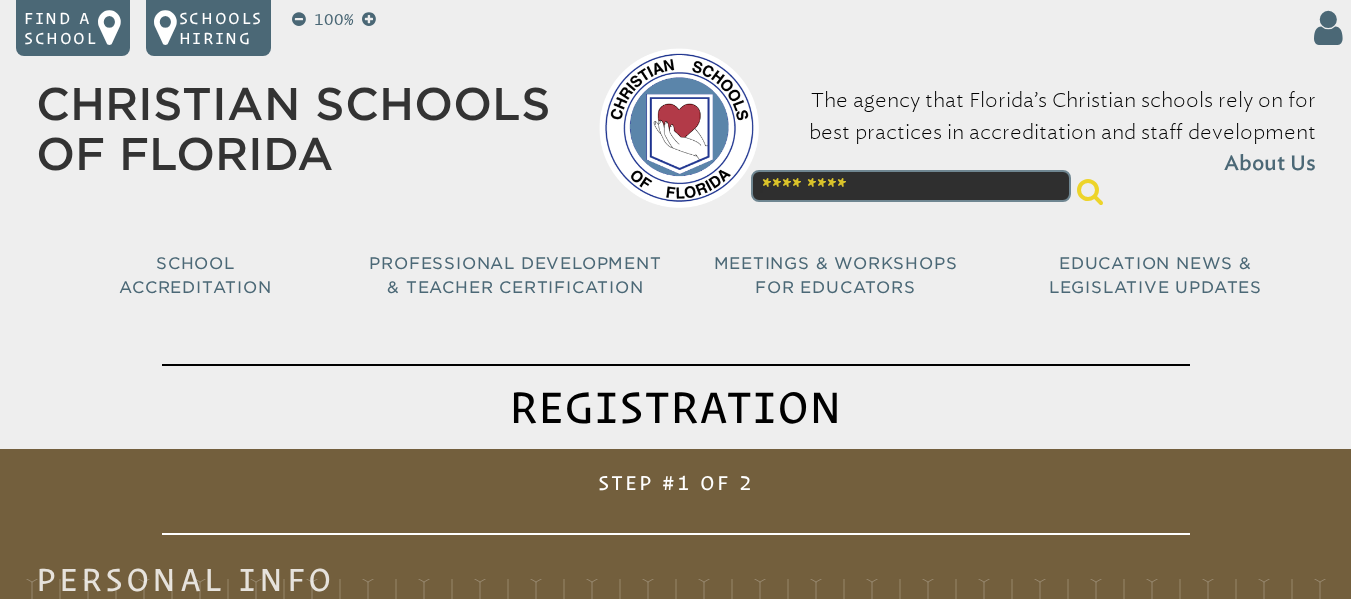 scroll, scrollTop: 504, scrollLeft: 0, axis: vertical 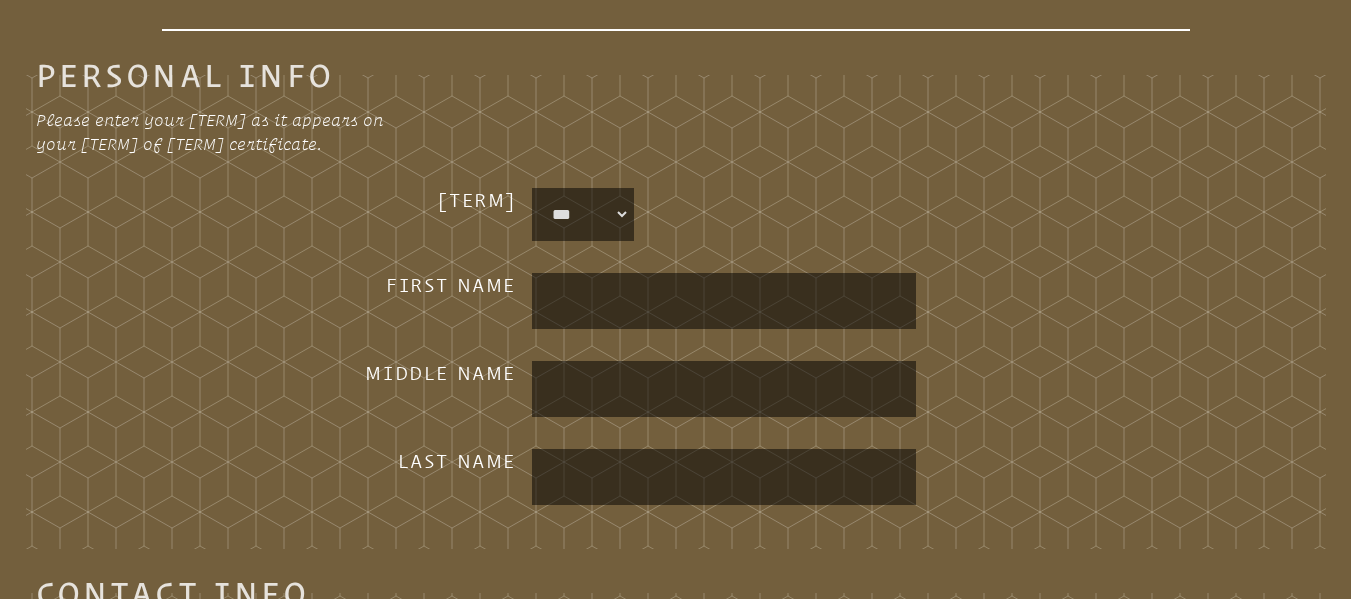 click at bounding box center (724, 301) 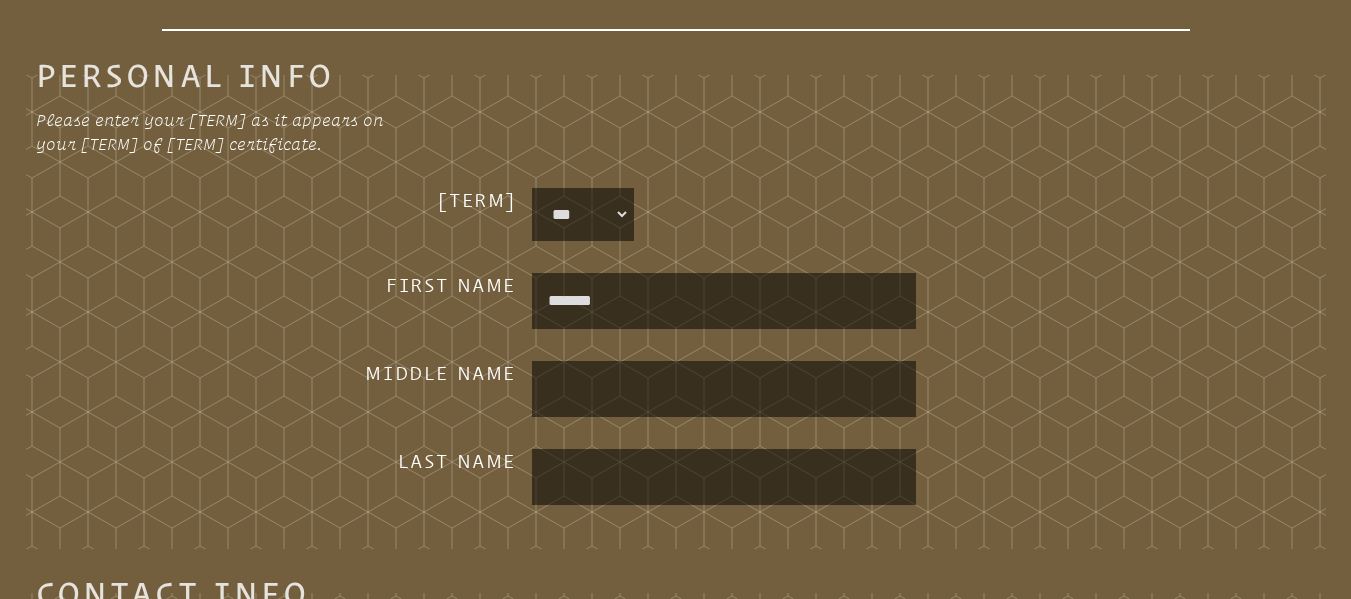 type on "*******" 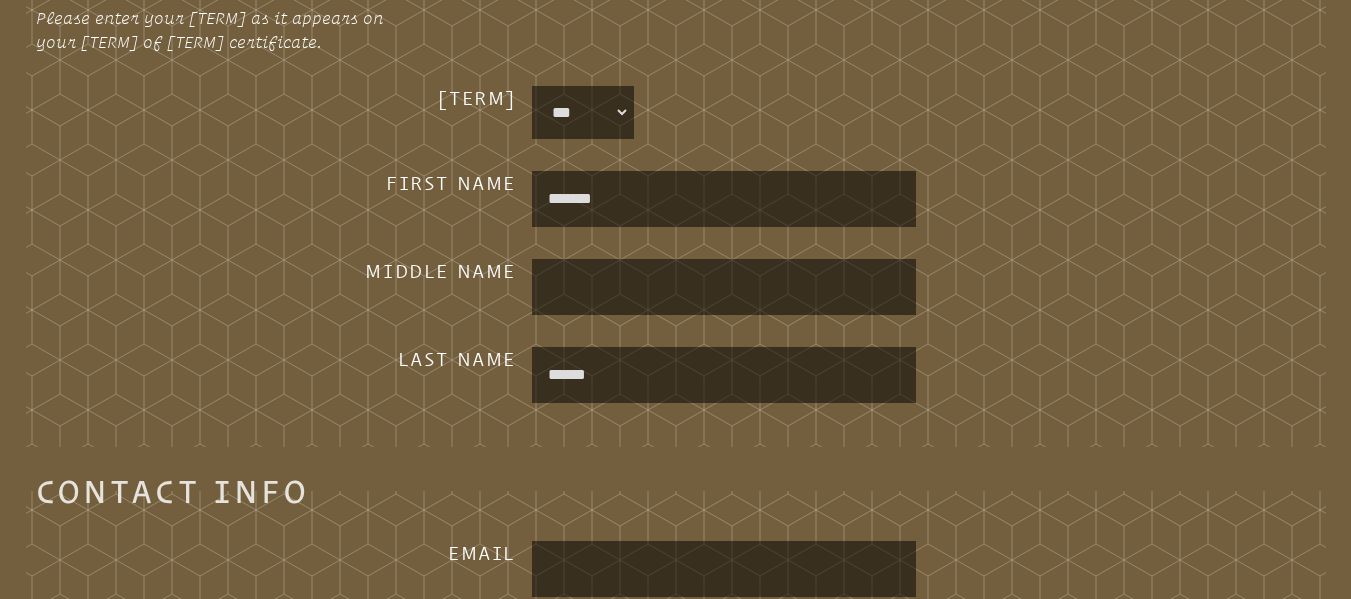 scroll, scrollTop: 760, scrollLeft: 0, axis: vertical 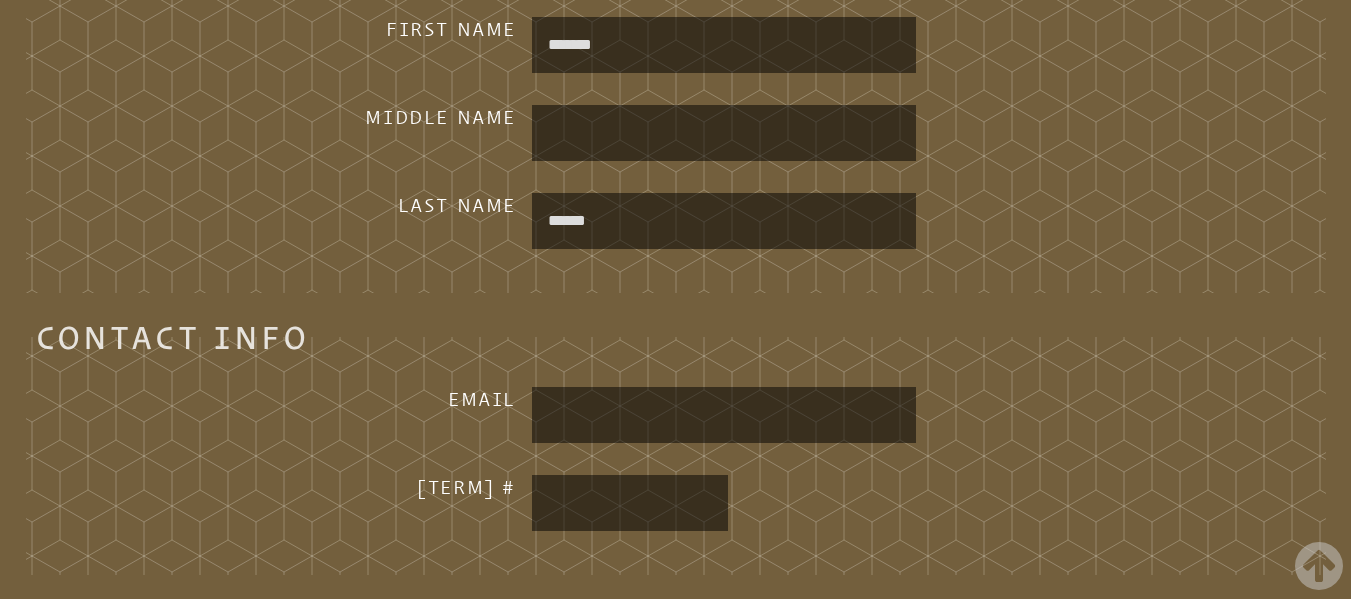 type on "******" 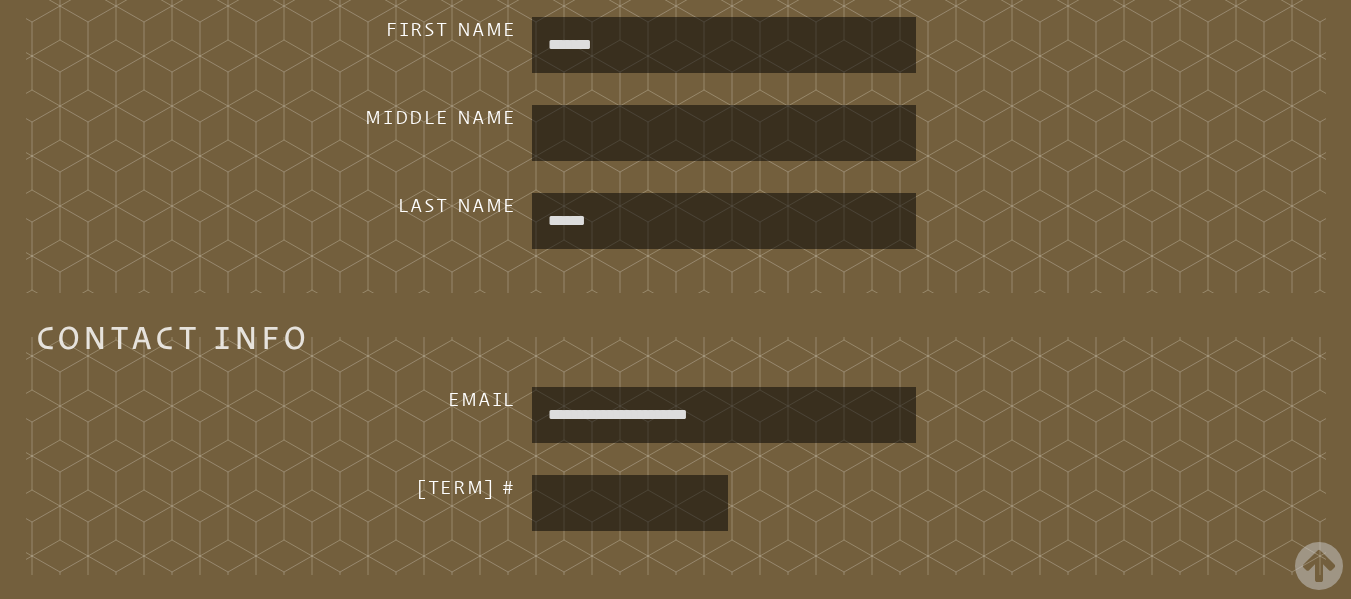 type on "**********" 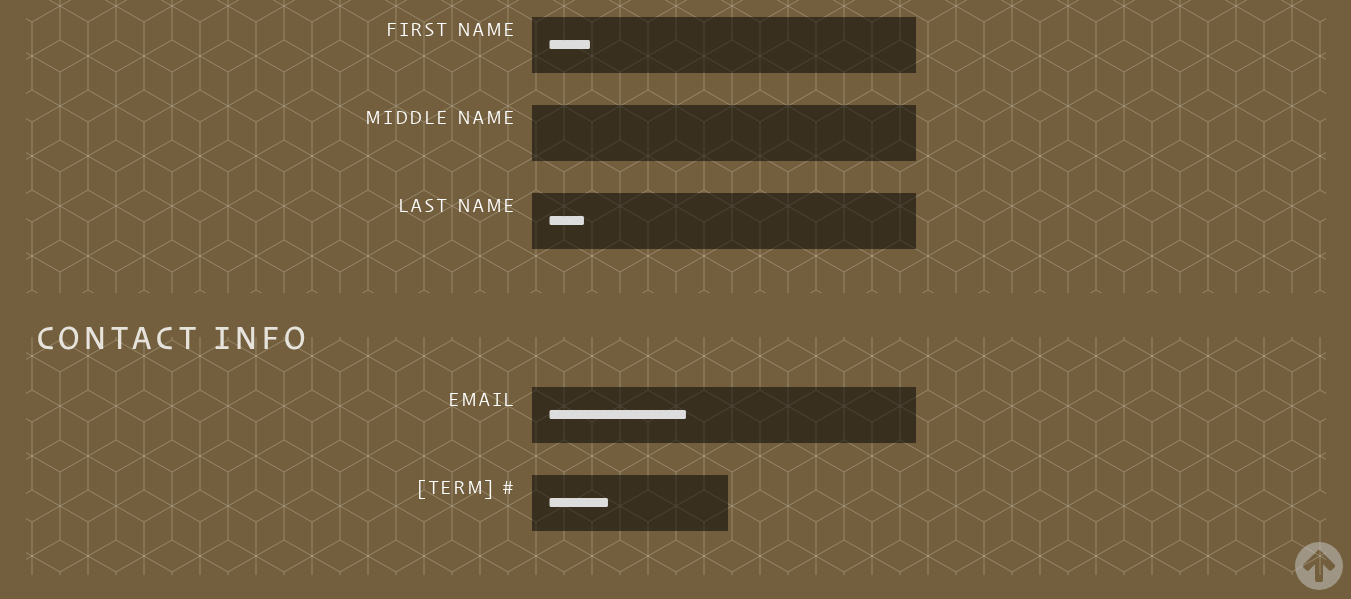 click on "**********" at bounding box center [630, 503] 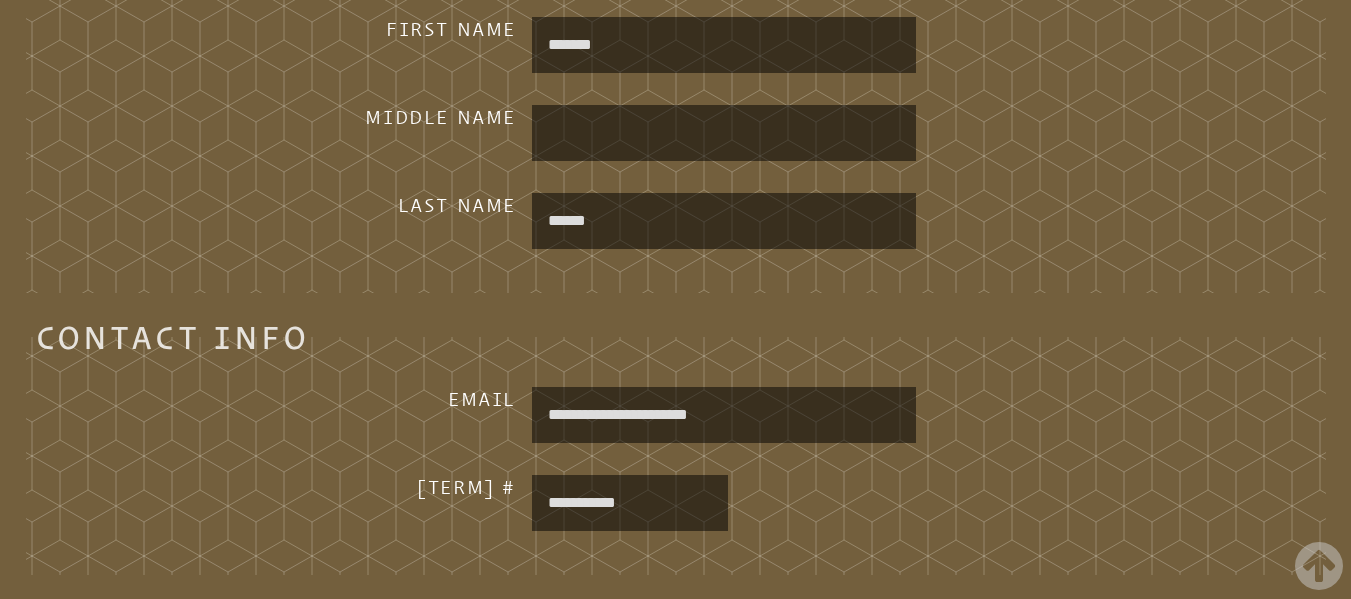 click on "**********" at bounding box center [630, 503] 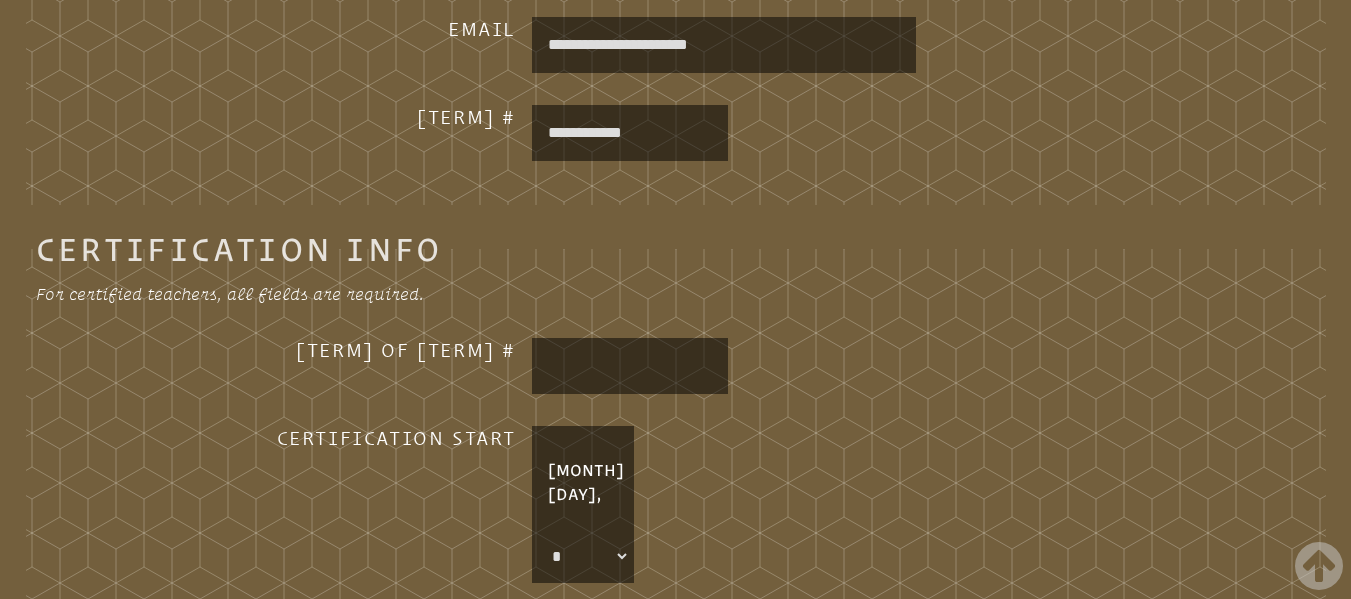 scroll, scrollTop: 1131, scrollLeft: 0, axis: vertical 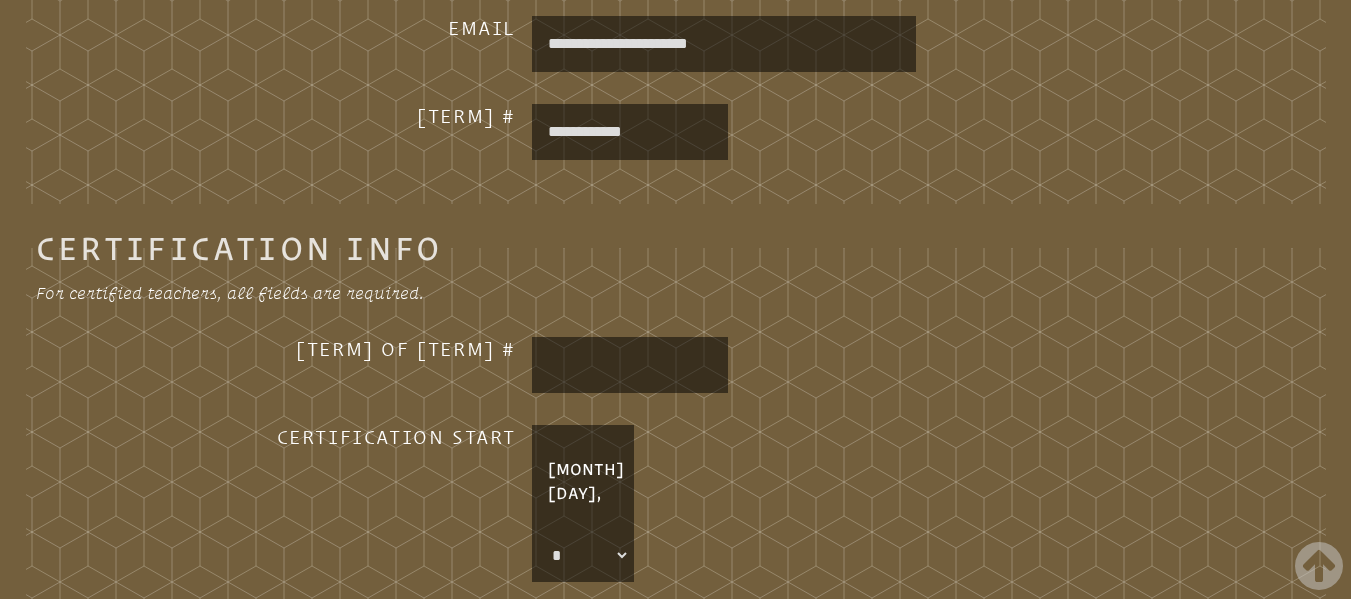 type on "**********" 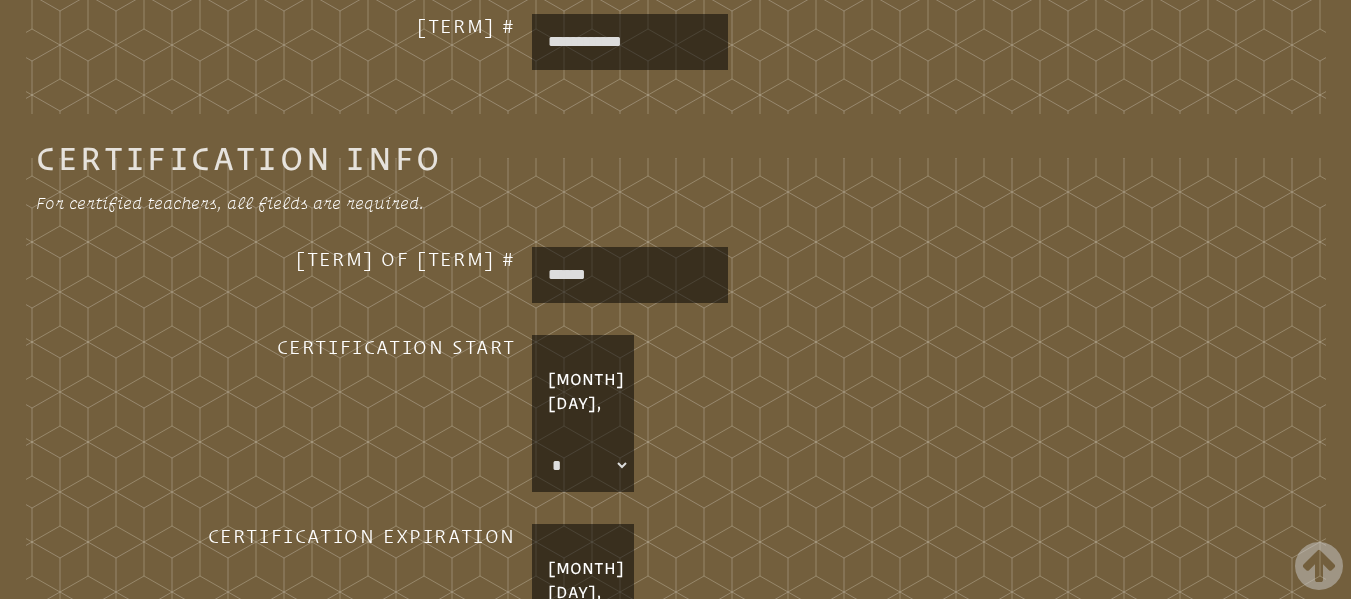 scroll, scrollTop: 1222, scrollLeft: 0, axis: vertical 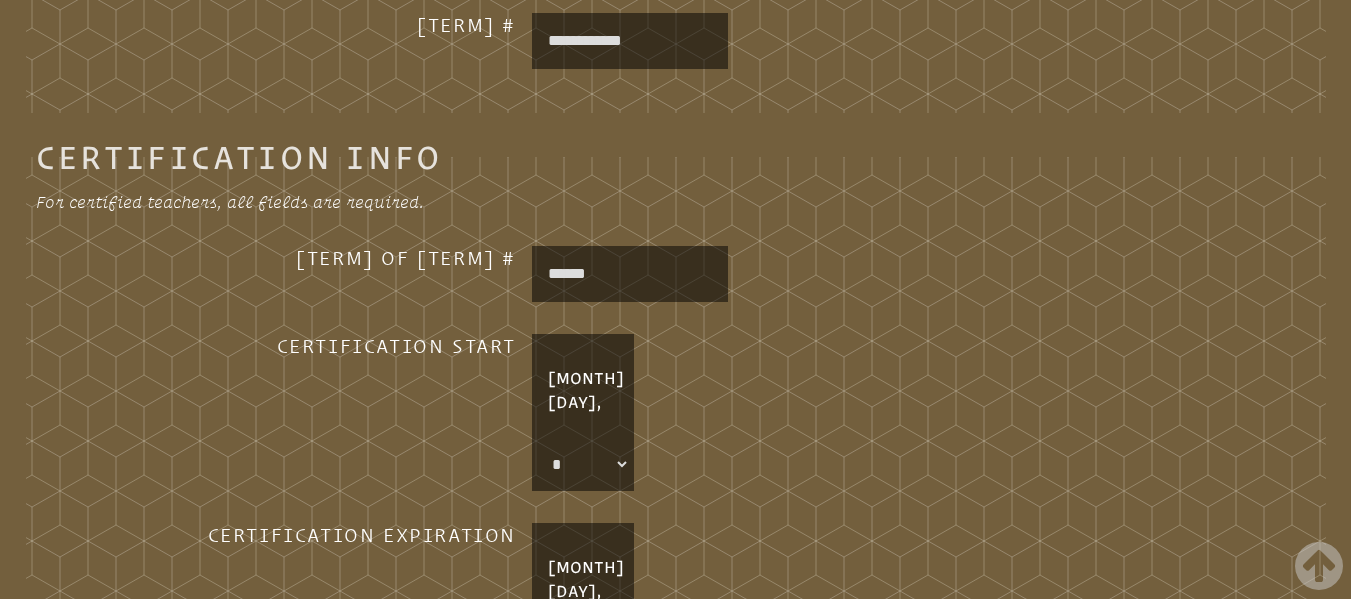 type on "******" 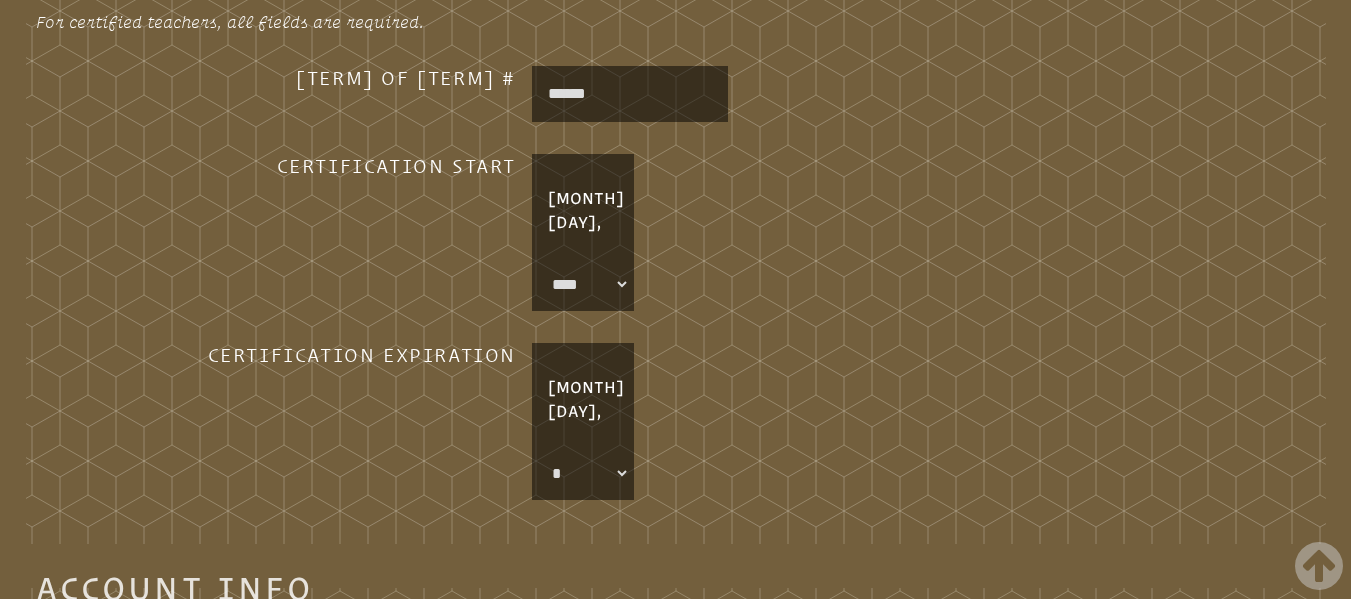 scroll, scrollTop: 1403, scrollLeft: 0, axis: vertical 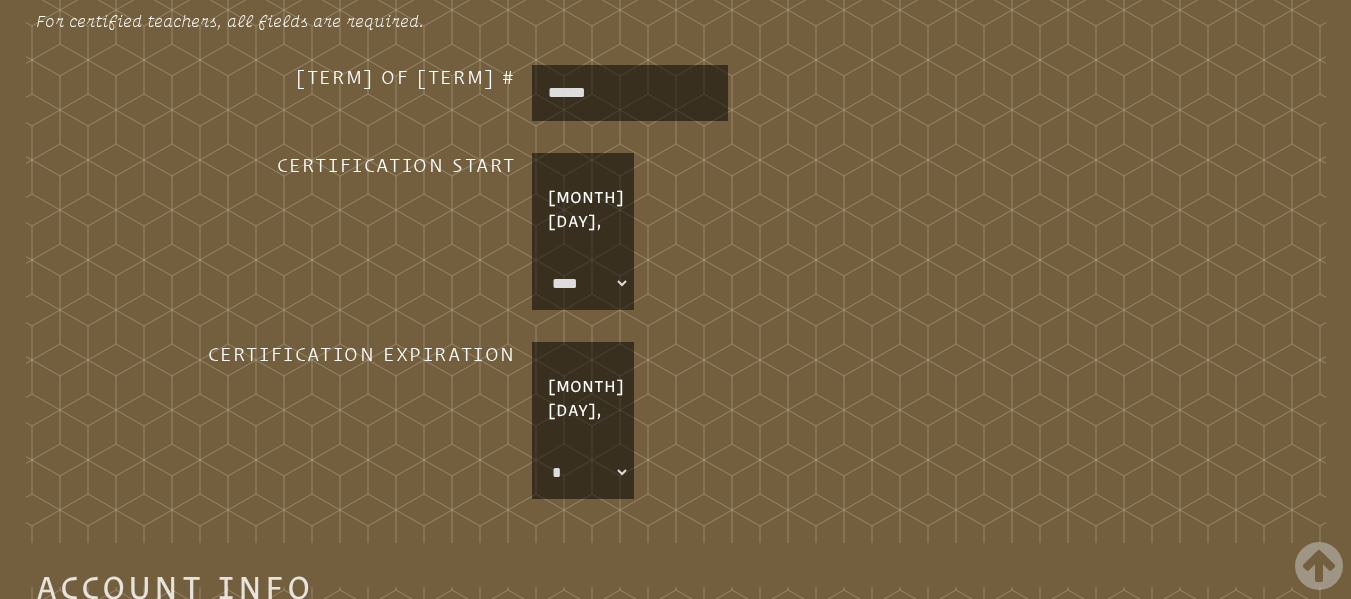 click on "*
****
****
****
****
****
****
****
****
****
****
****
****
**** **** **** **** **** **** **** **** **** **** ****" at bounding box center [583, 472] 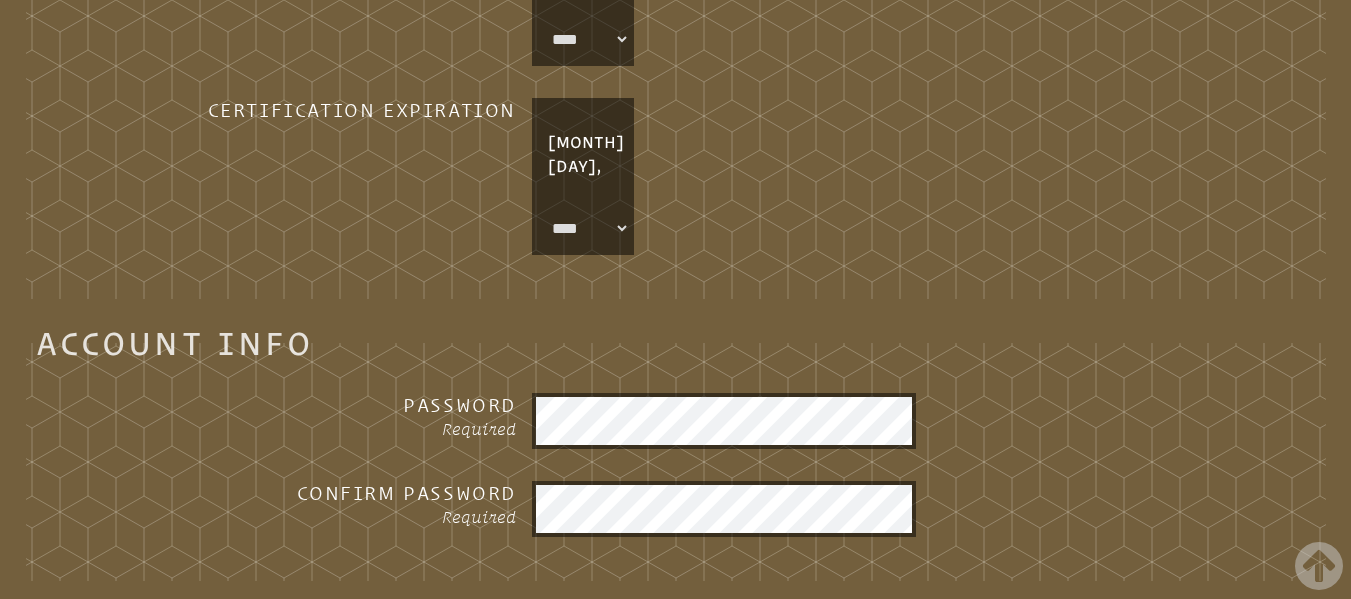 scroll, scrollTop: 1648, scrollLeft: 0, axis: vertical 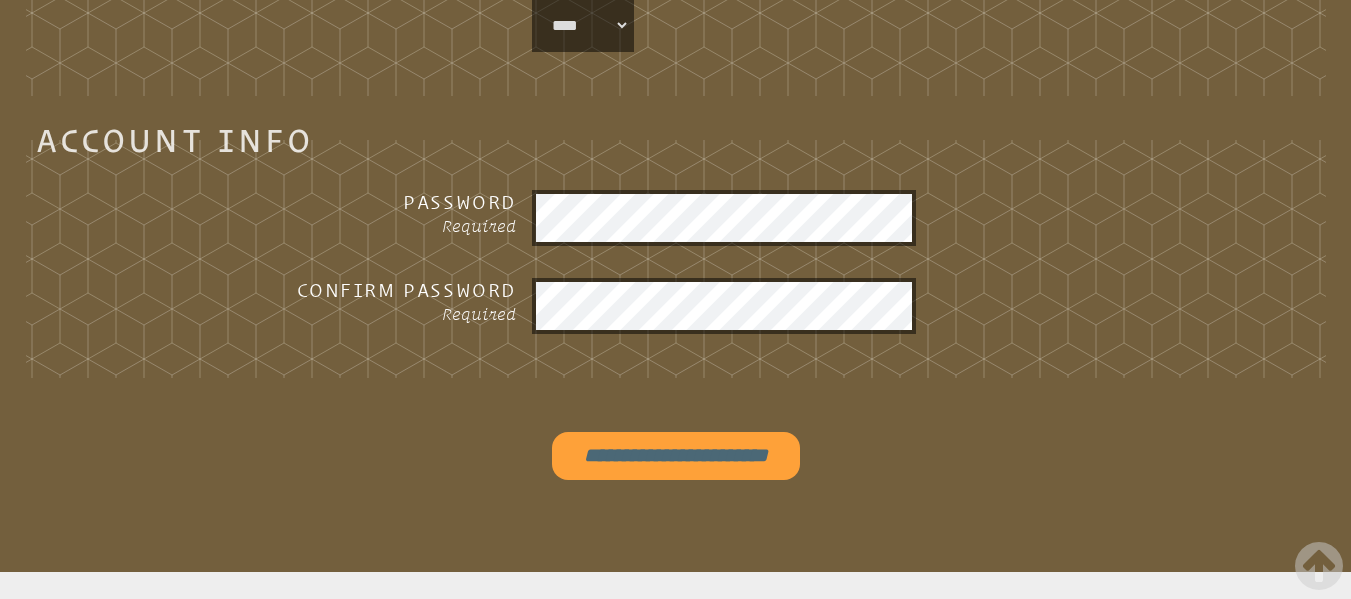 click on "**********" at bounding box center [676, 456] 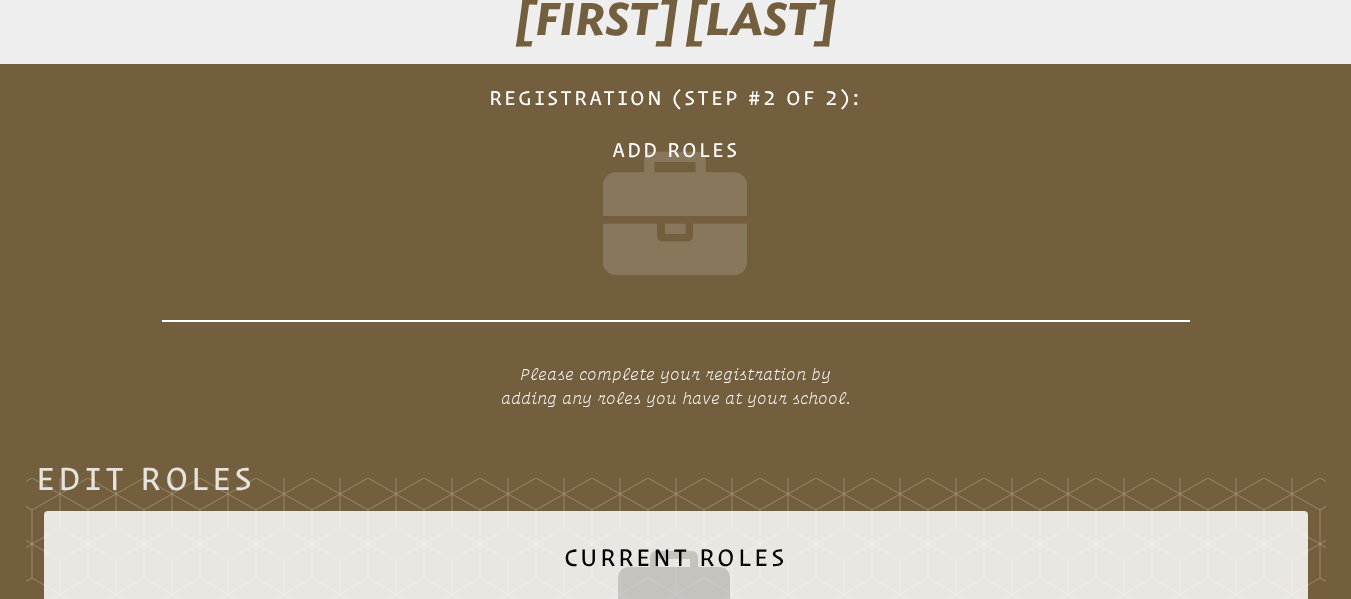 scroll, scrollTop: 388, scrollLeft: 0, axis: vertical 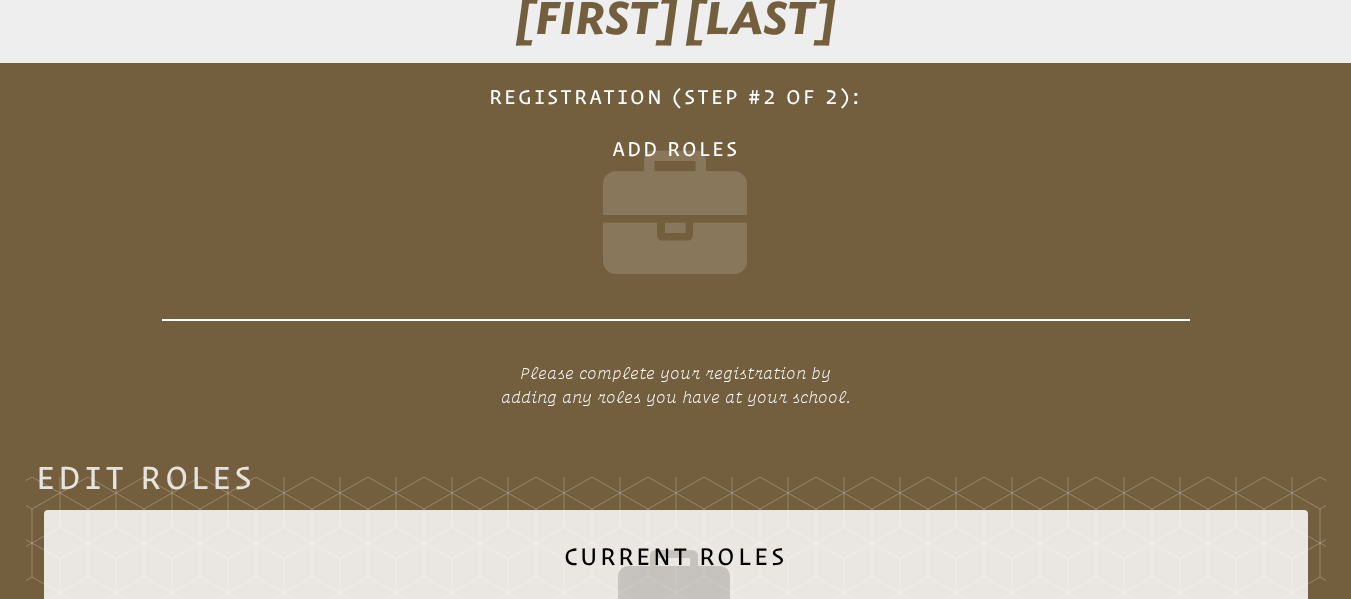 click at bounding box center (676, 223) 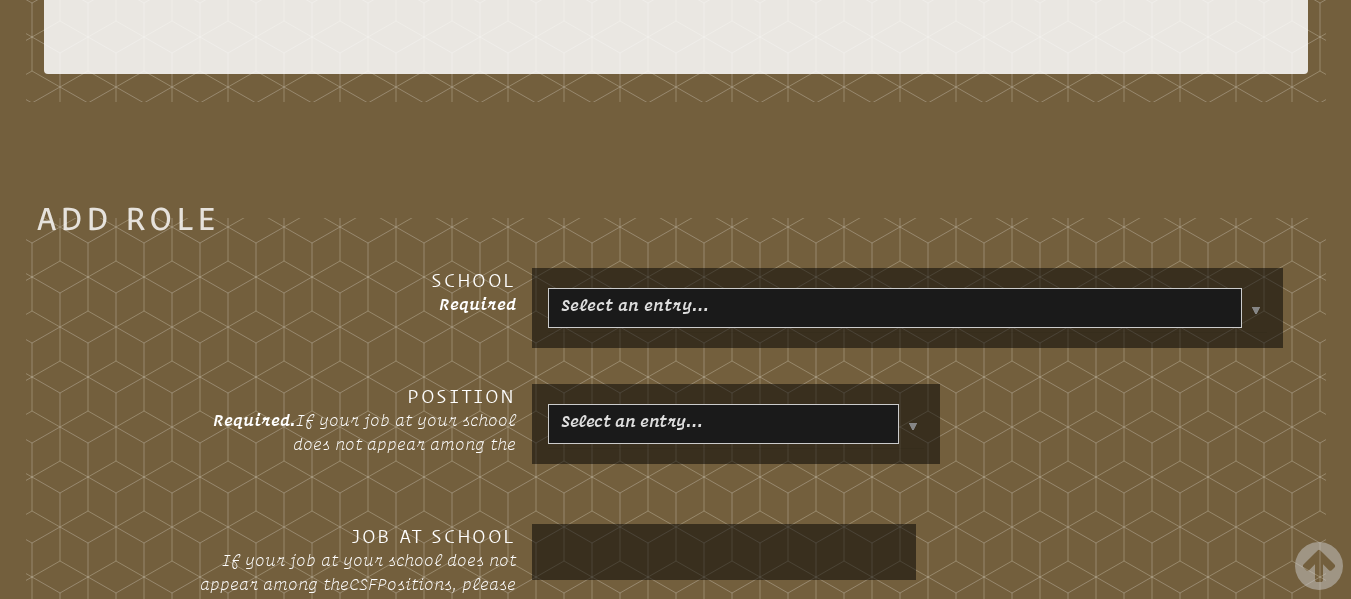 scroll, scrollTop: 1096, scrollLeft: 0, axis: vertical 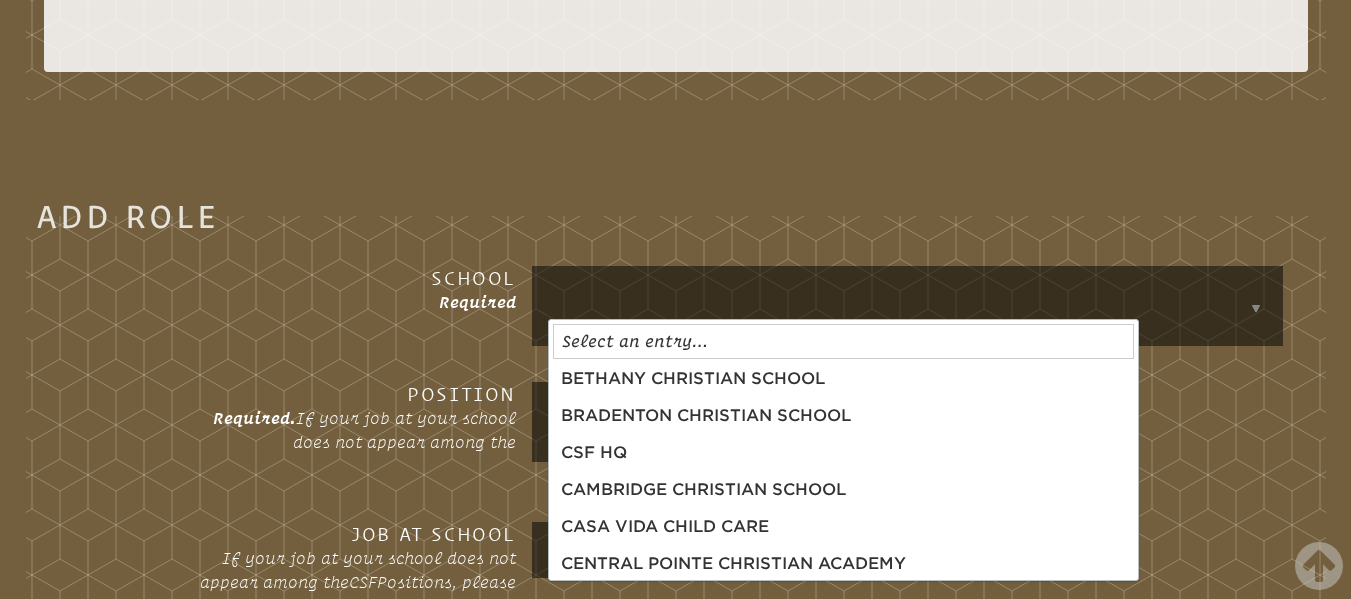 click on "Find a School
Key
Name
City
1 Bethany Christian School    Fort Lauderdale 33316 2 Bradenton Christian School    2    2 Main Campus Bradenton 34209 3 Preschool Bradenton 34209 4 Cambridge Christian School    5    1 Tampa 33614 5 Christ Church Academy     1 Vero Beach 32960 6 Christ Church Academy Vero Beach 32960 7 Church By the Sea School    Fort Lauderdale 33316 8 Cornerstone Academy    Cornerstone Academy: Gainesville 32606 9 Dunnellon Christian Academy    Dunnellon 34431 10 First Presbyterian Church of Orlando Weekday School    Orlando 32801 11 Geneva Classical Academy    Geneva Classical Academy: undefined Lakeland 33803 12 Grace Christian School of Ocala    Ocala 34480 13 Granada Presbyterian Day School    Granada Day School Miami 33134 14 Impact Christian Academy    32225" at bounding box center (675, 446) 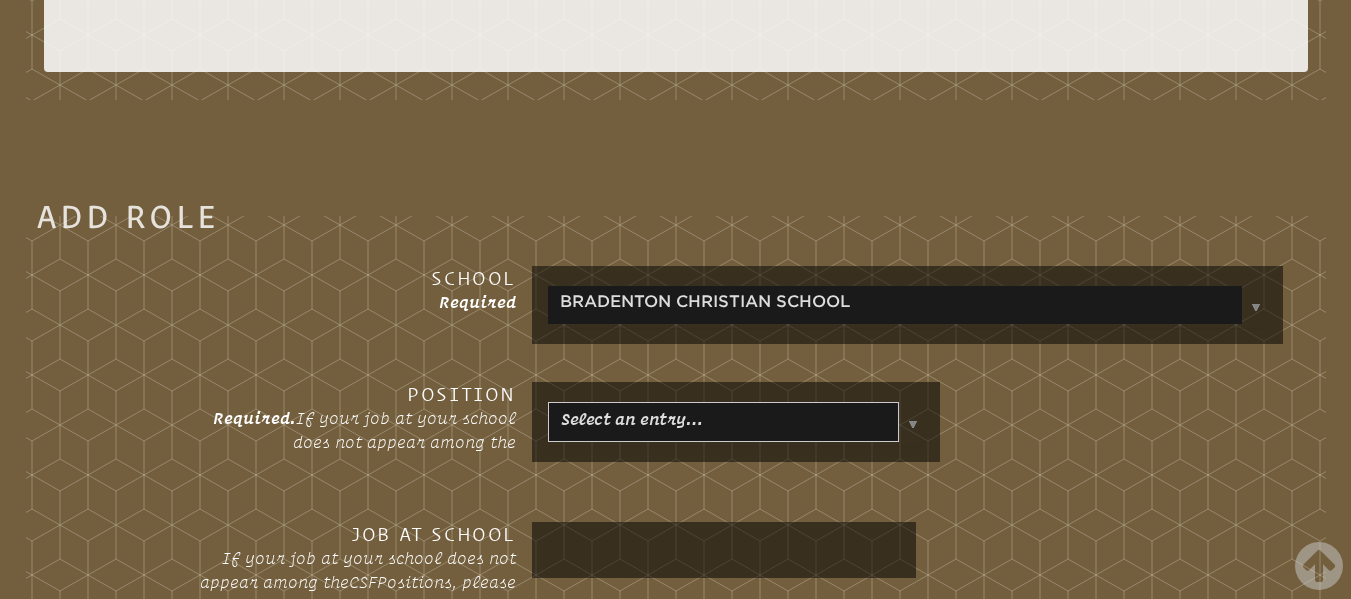 click on "Find a School
Key
Name
City
1 Bethany Christian School    Fort Lauderdale 33316 2 Bradenton Christian School    2    2 Main Campus Bradenton 34209 3 Preschool Bradenton 34209 4 Cambridge Christian School    5    1 Tampa 33614 5 Christ Church Academy     1 Vero Beach 32960 6 Christ Church Academy Vero Beach 32960 7 Church By the Sea School    Fort Lauderdale 33316 8 Cornerstone Academy    Cornerstone Academy: Gainesville 32606 9 Dunnellon Christian Academy    Dunnellon 34431 10 First Presbyterian Church of Orlando Weekday School    Orlando 32801 11 Geneva Classical Academy    Geneva Classical Academy: undefined Lakeland 33803 12 Grace Christian School of Ocala    Ocala 34480 13 Granada Presbyterian Day School    Granada Day School Miami 33134 14 Impact Christian Academy    32225" at bounding box center (675, 446) 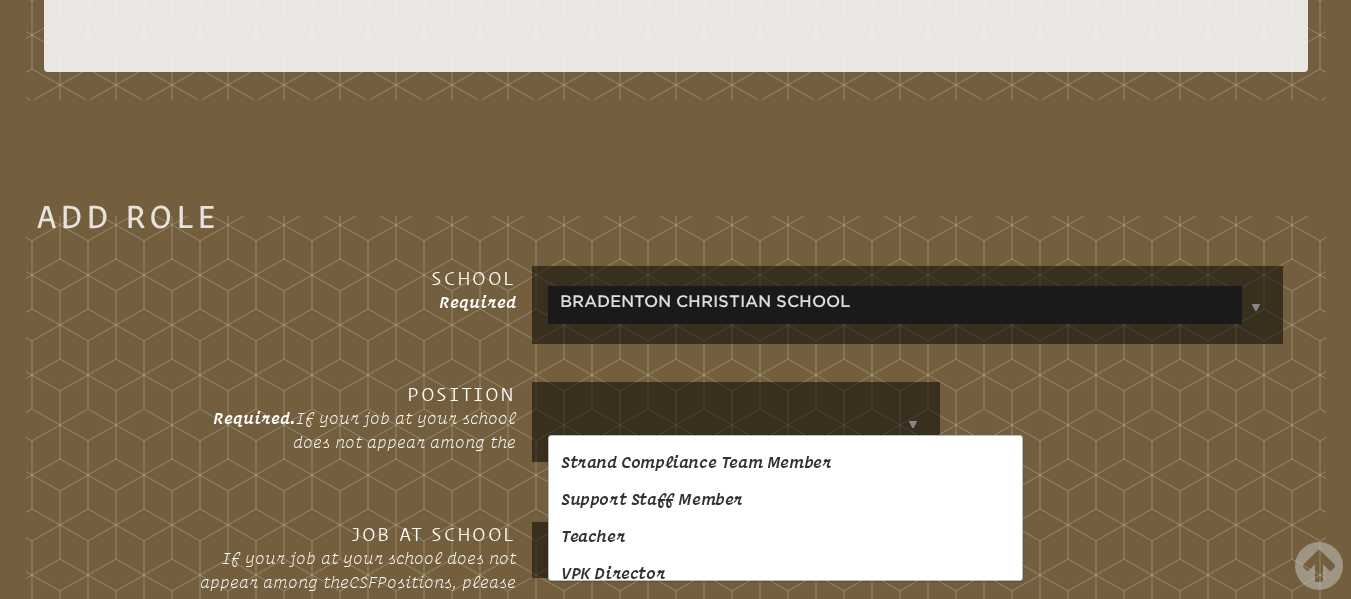 scroll, scrollTop: 1449, scrollLeft: 0, axis: vertical 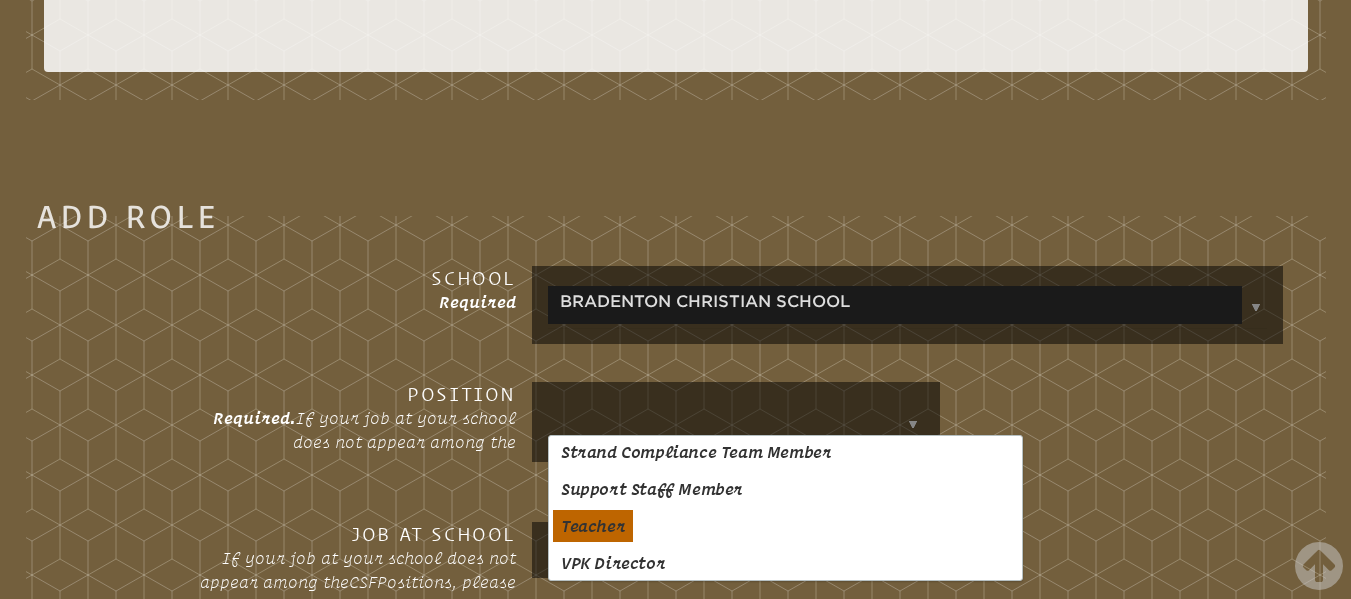 click on "Find a School
Key
Name
City
1 Bethany Christian School    Fort Lauderdale 33316 2 Bradenton Christian School    2    2 Main Campus Bradenton 34209 3 Preschool Bradenton 34209 4 Cambridge Christian School    5    1 Tampa 33614 5 Christ Church Academy     1 Vero Beach 32960 6 Christ Church Academy Vero Beach 32960 7 Church By the Sea School    Fort Lauderdale 33316 8 Cornerstone Academy    Cornerstone Academy: Gainesville 32606 9 Dunnellon Christian Academy    Dunnellon 34431 10 First Presbyterian Church of Orlando Weekday School    Orlando 32801 11 Geneva Classical Academy    Geneva Classical Academy: undefined Lakeland 33803 12 Grace Christian School of Ocala    Ocala 34480 13 Granada Presbyterian Day School    Granada Day School Miami 33134 14 Impact Christian Academy    32225" at bounding box center [675, 446] 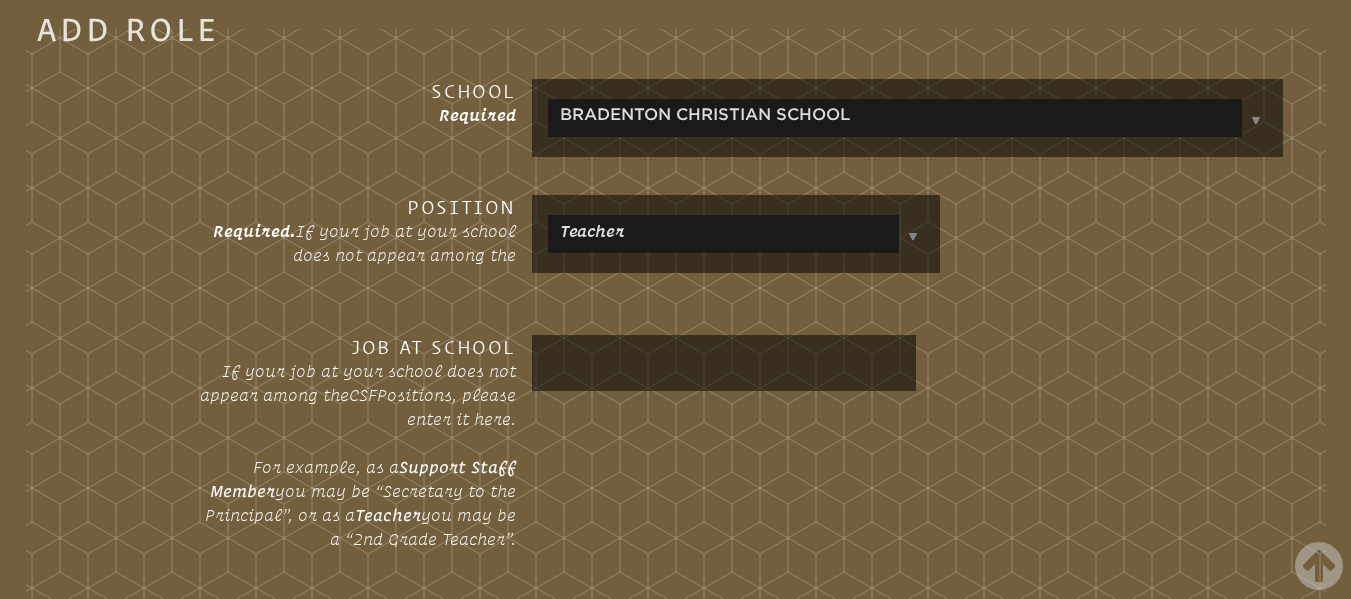 scroll, scrollTop: 1284, scrollLeft: 0, axis: vertical 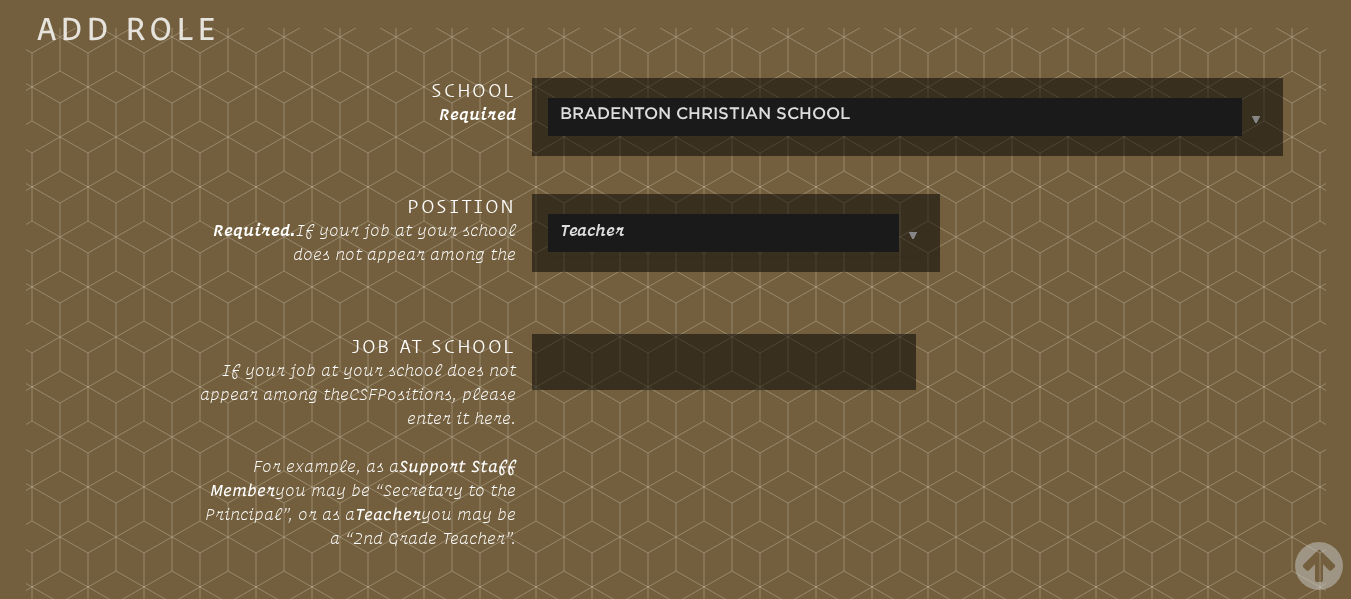 click at bounding box center (724, 362) 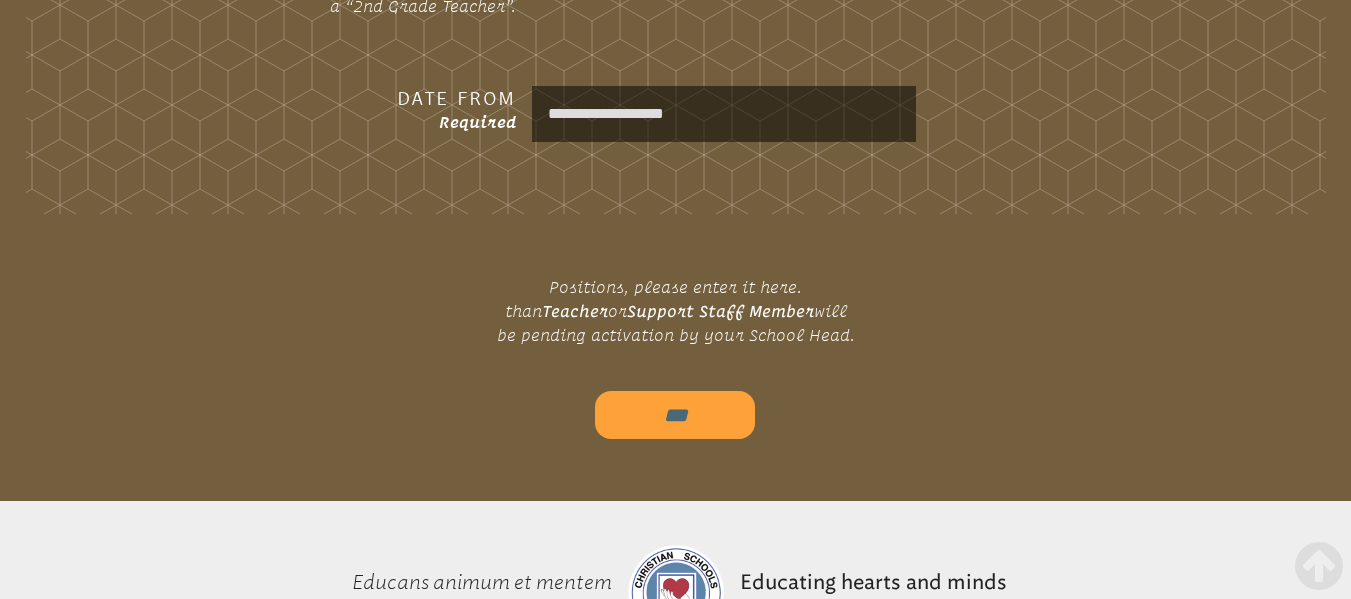 scroll, scrollTop: 1822, scrollLeft: 0, axis: vertical 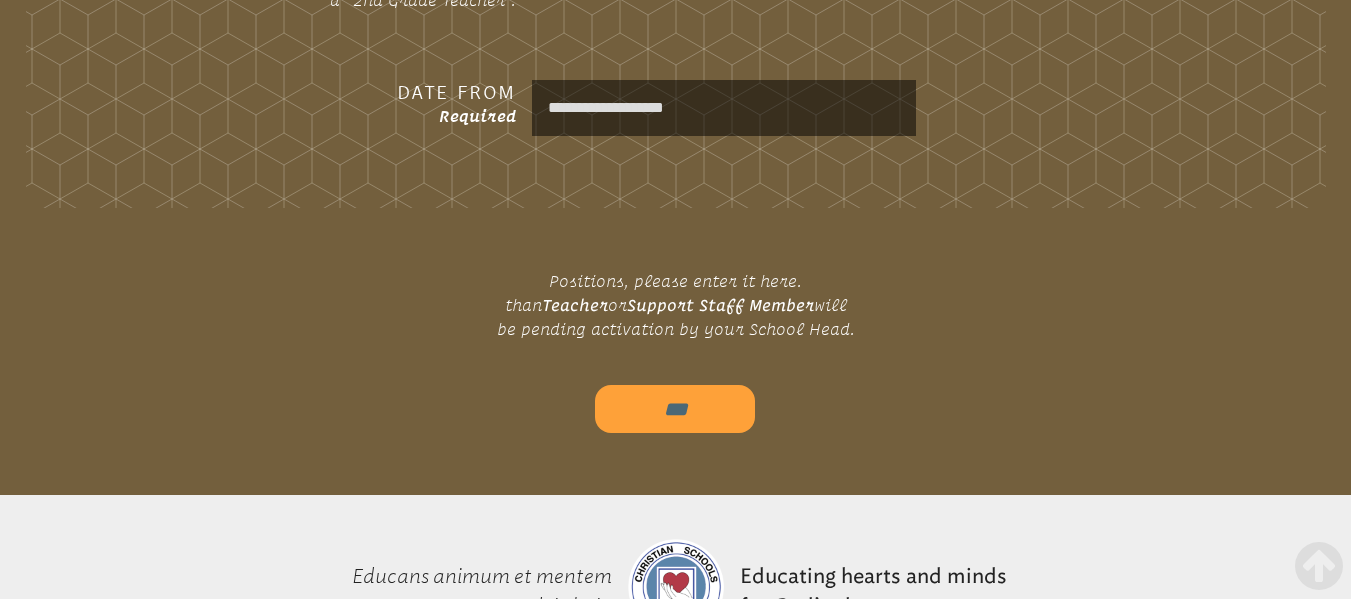 type on "**********" 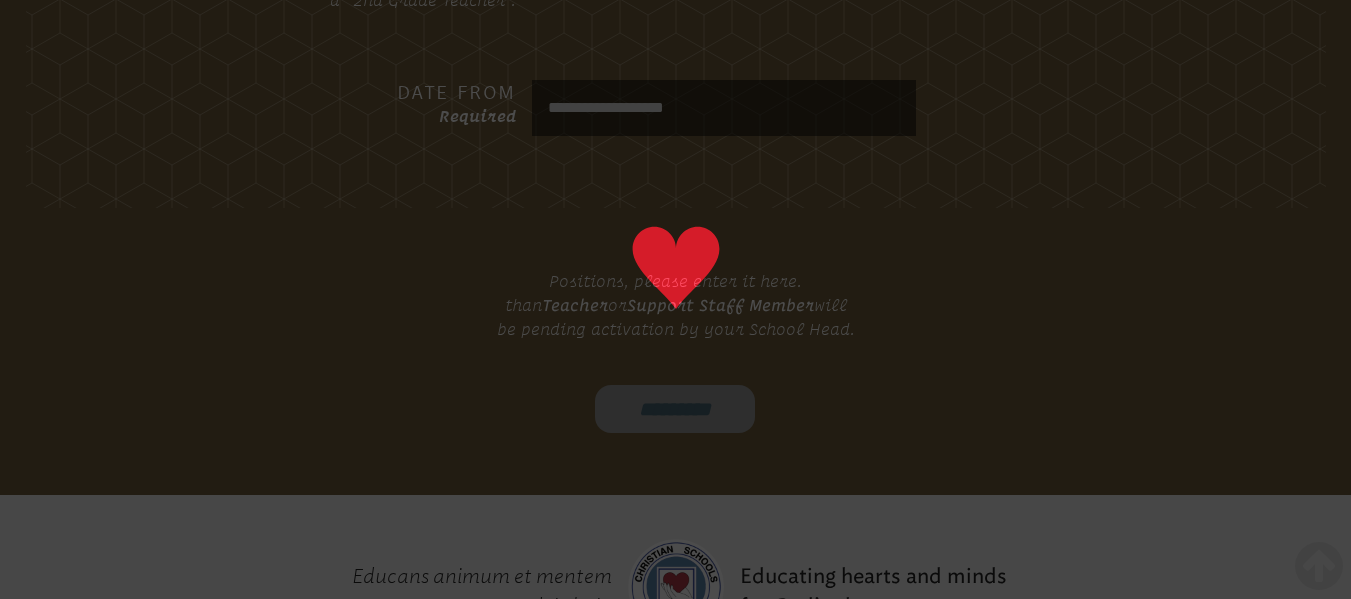 scroll, scrollTop: 1940, scrollLeft: 0, axis: vertical 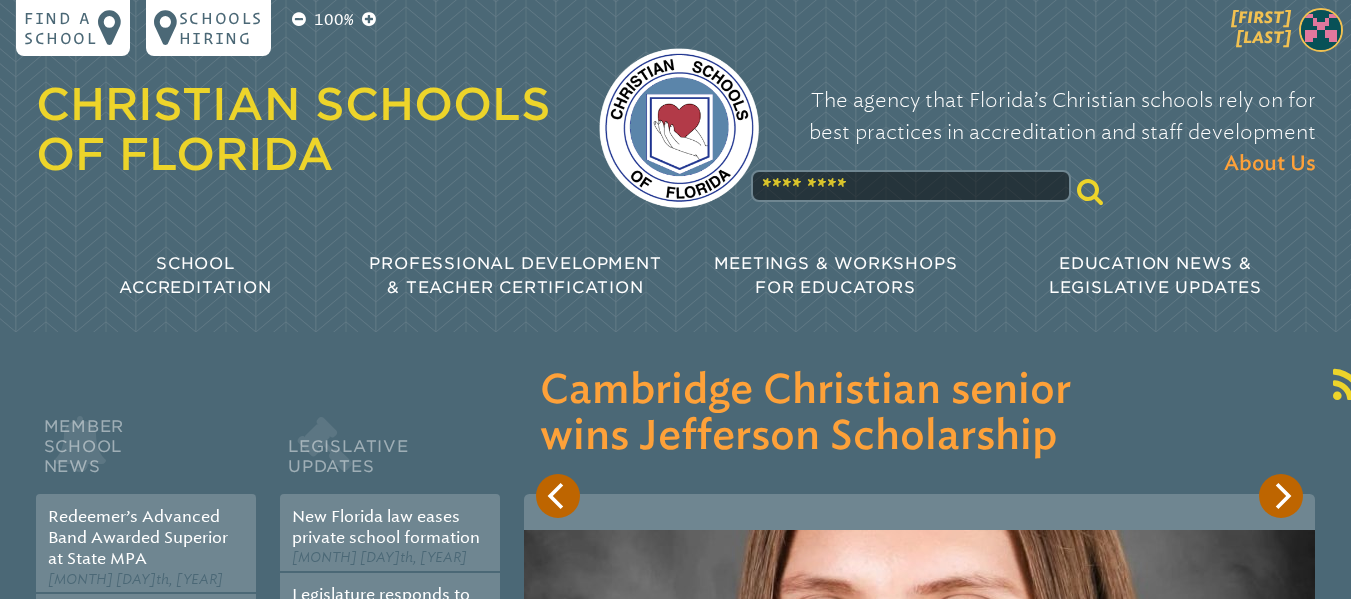 click at bounding box center (1321, 30) 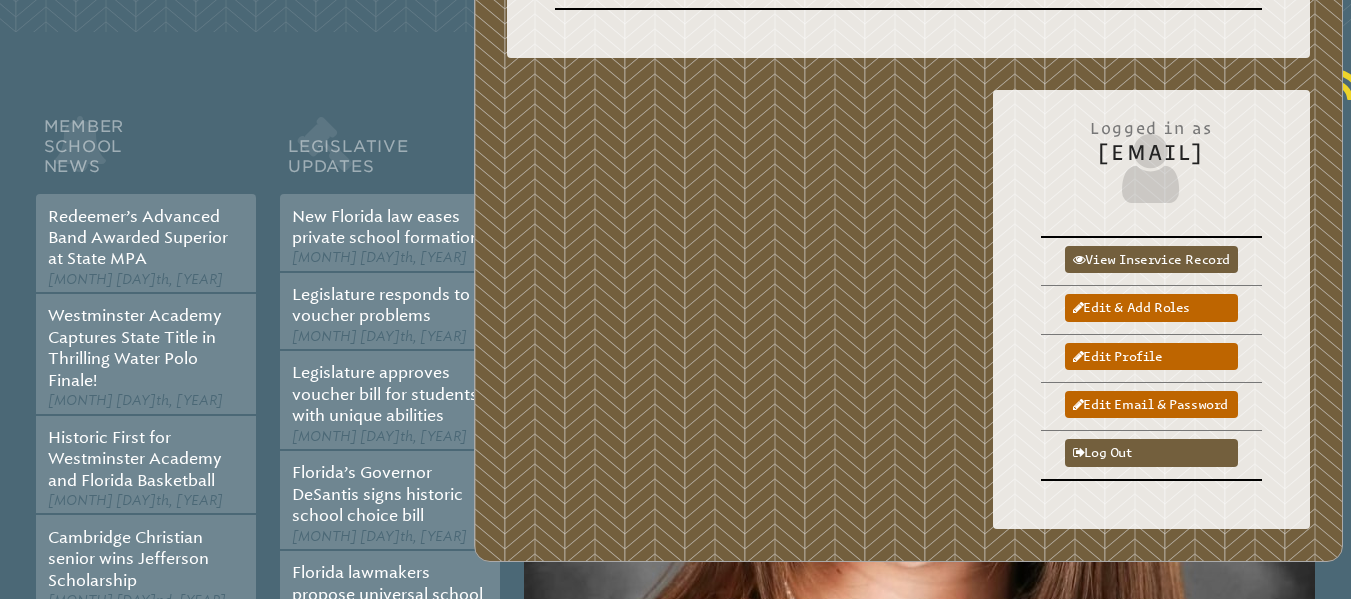 scroll, scrollTop: 301, scrollLeft: 0, axis: vertical 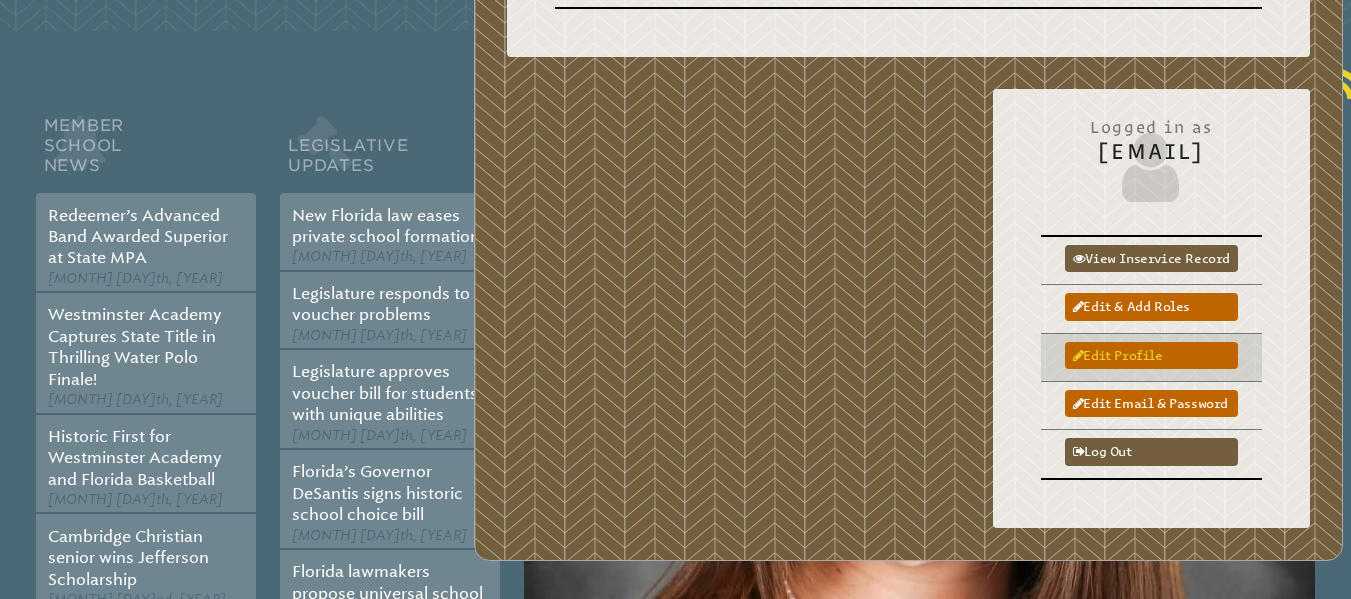click on "Edit profile" at bounding box center [1151, 355] 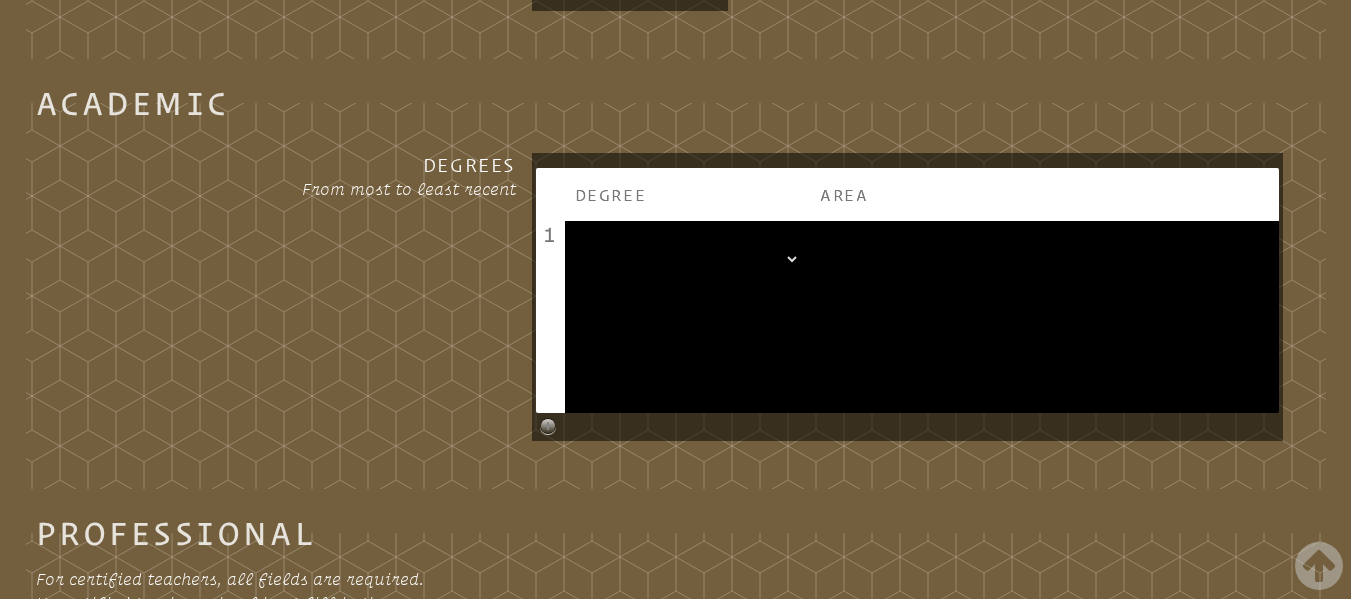 scroll, scrollTop: 1224, scrollLeft: 0, axis: vertical 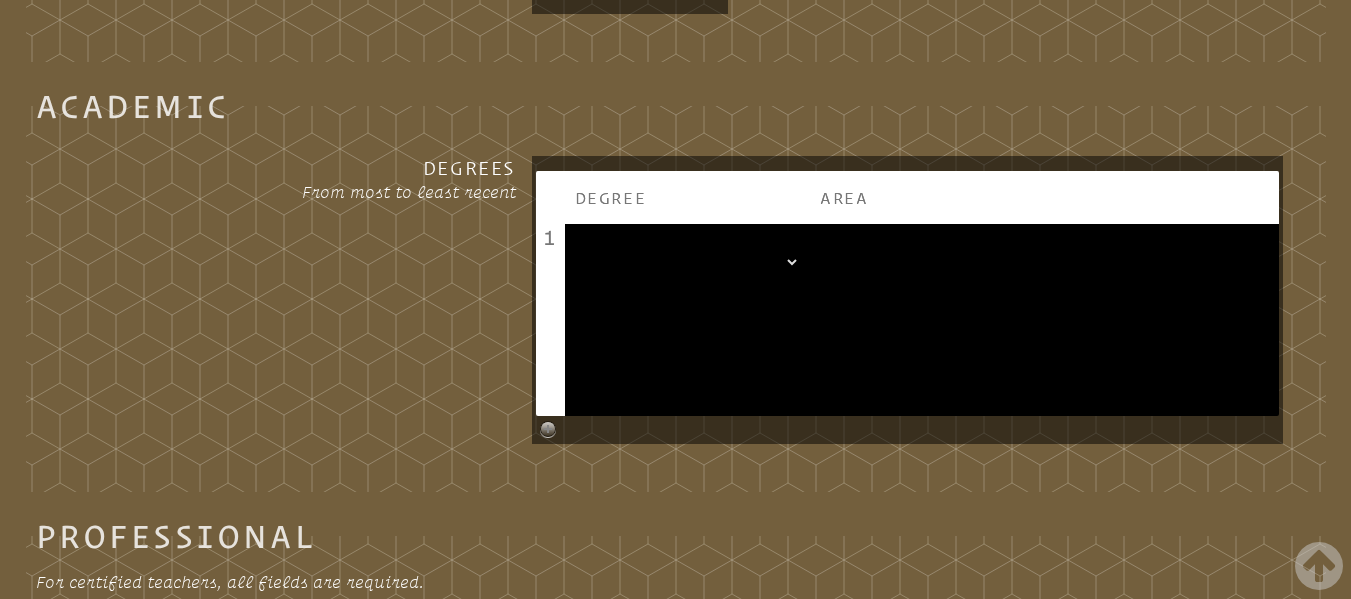 click on "Degree" at bounding box center [687, 197] 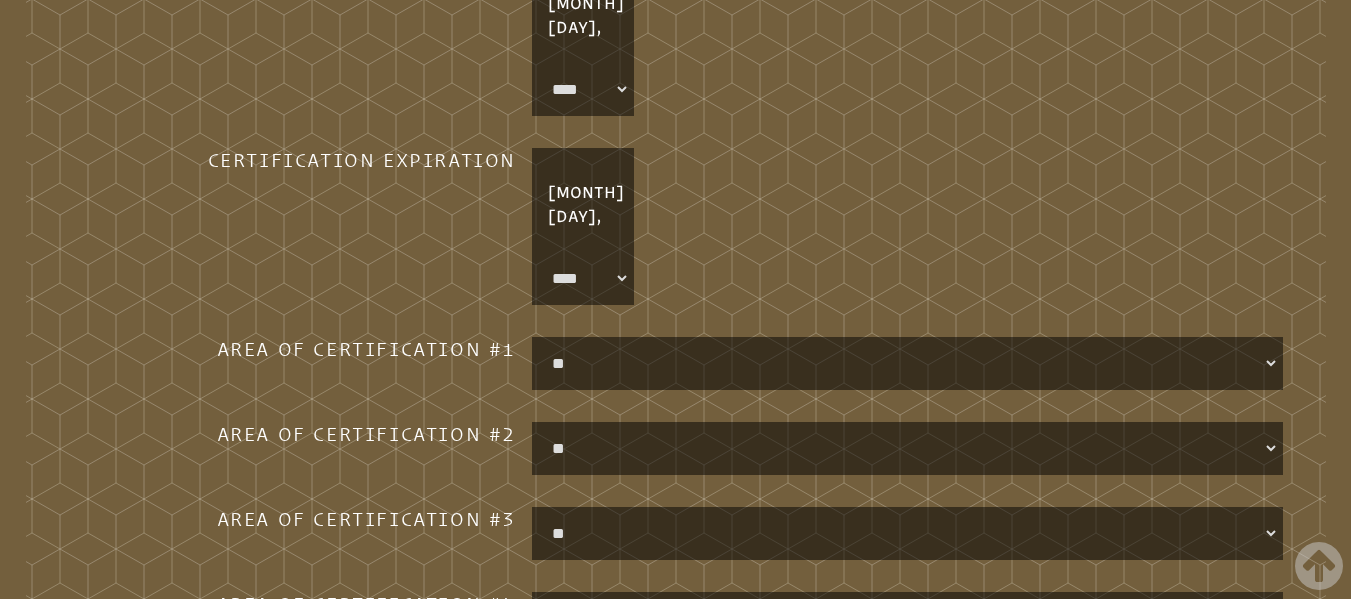 scroll, scrollTop: 2137, scrollLeft: 0, axis: vertical 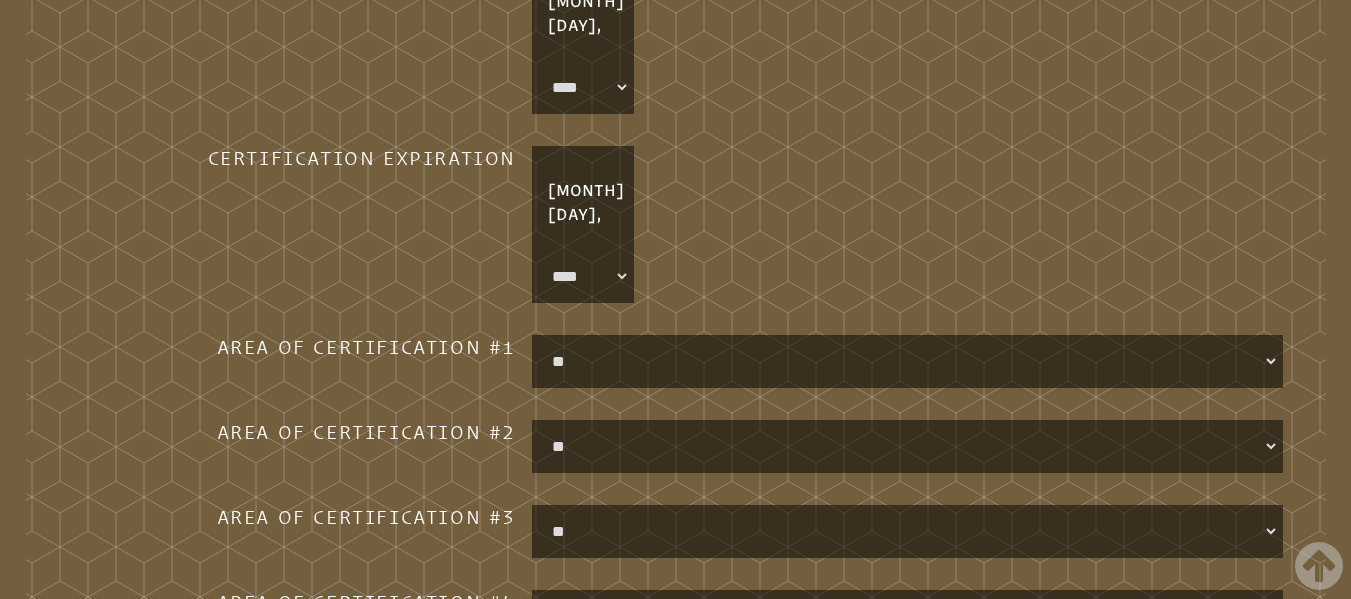 click on "**********" at bounding box center [907, 361] 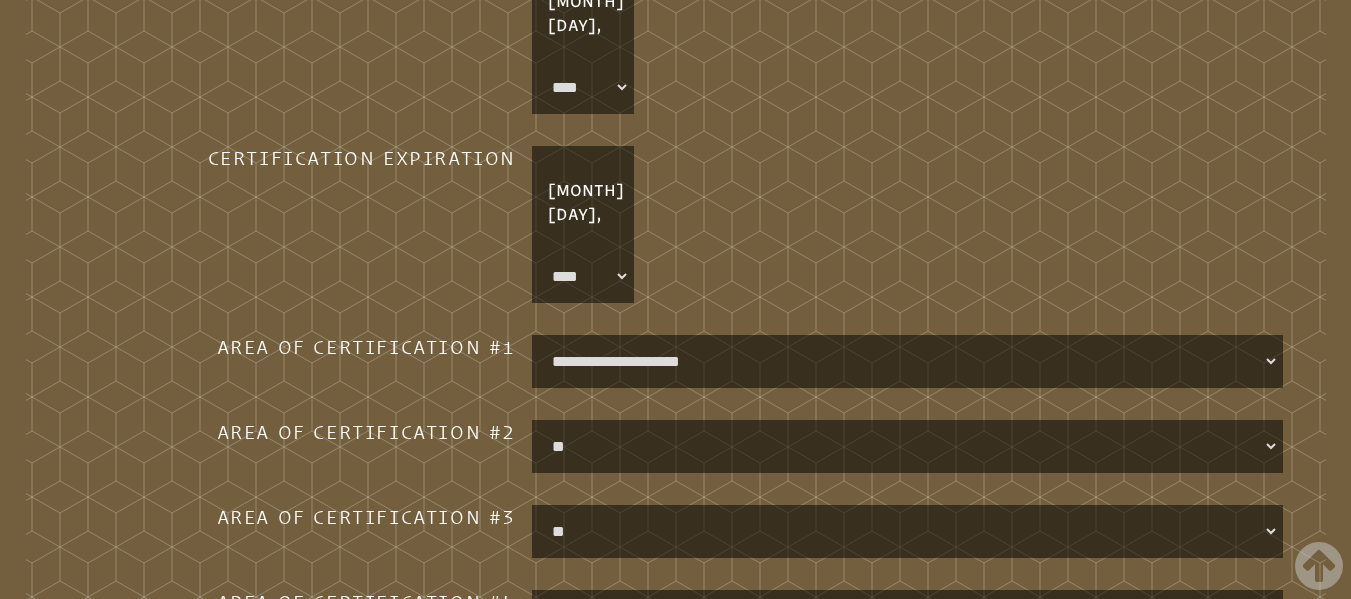 click on "**********" at bounding box center [907, 446] 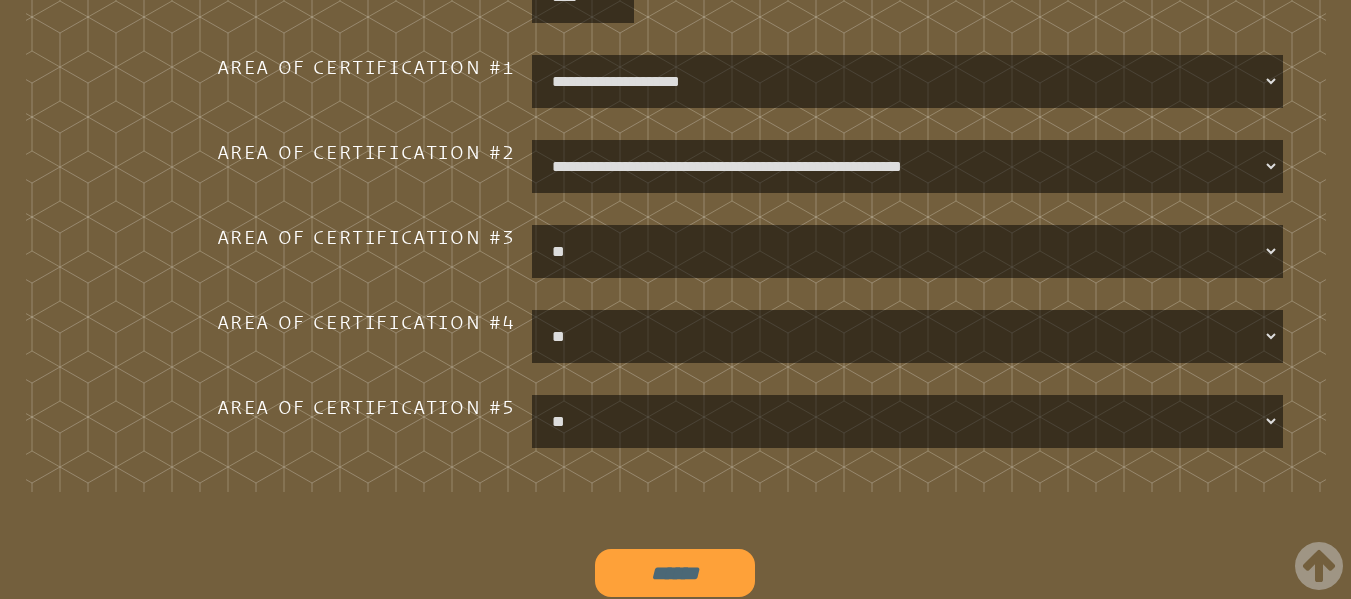 scroll, scrollTop: 2418, scrollLeft: 0, axis: vertical 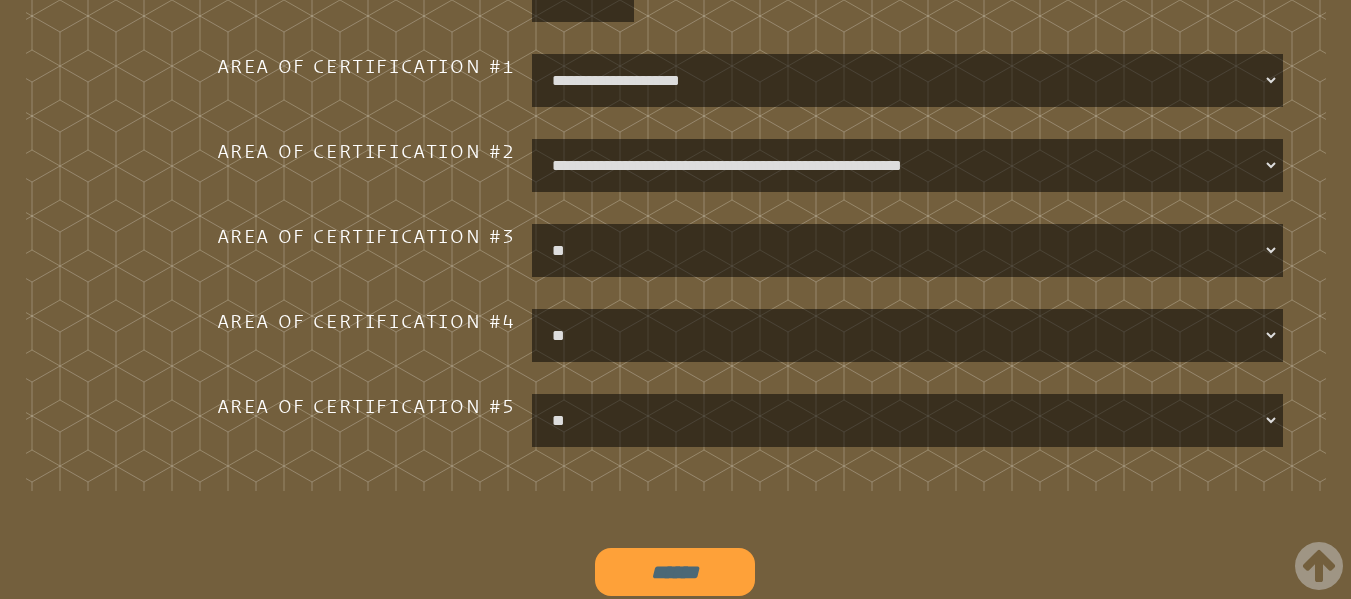 click on "******" at bounding box center [675, 572] 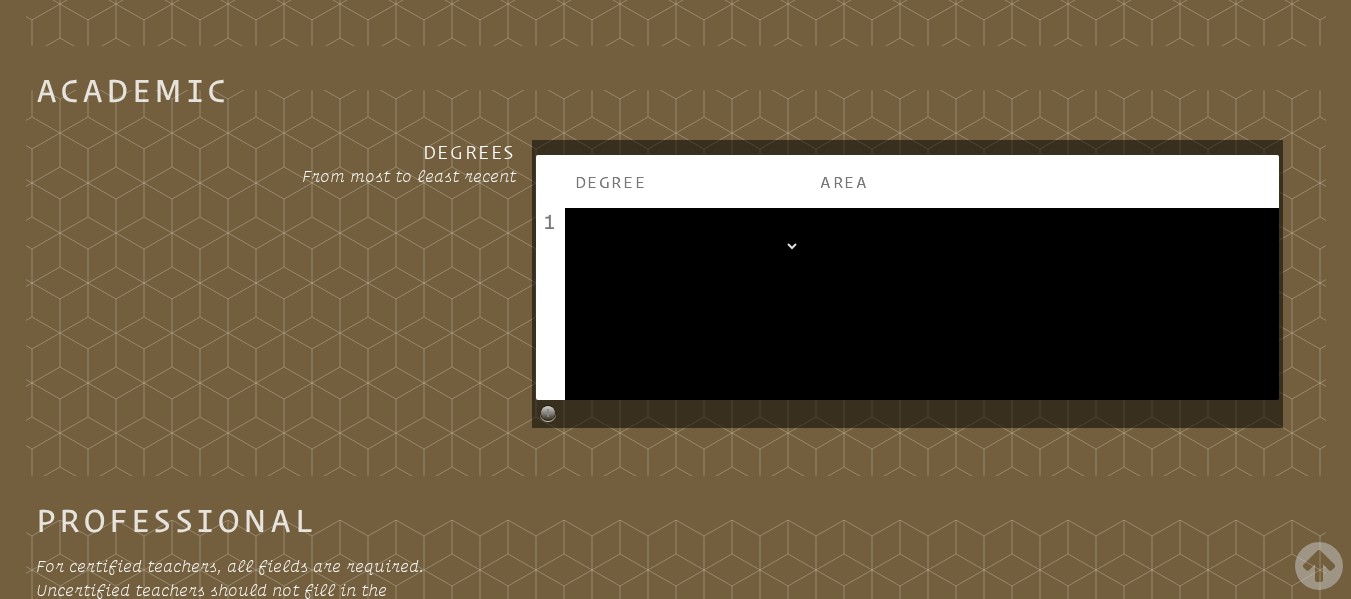 scroll, scrollTop: 1241, scrollLeft: 0, axis: vertical 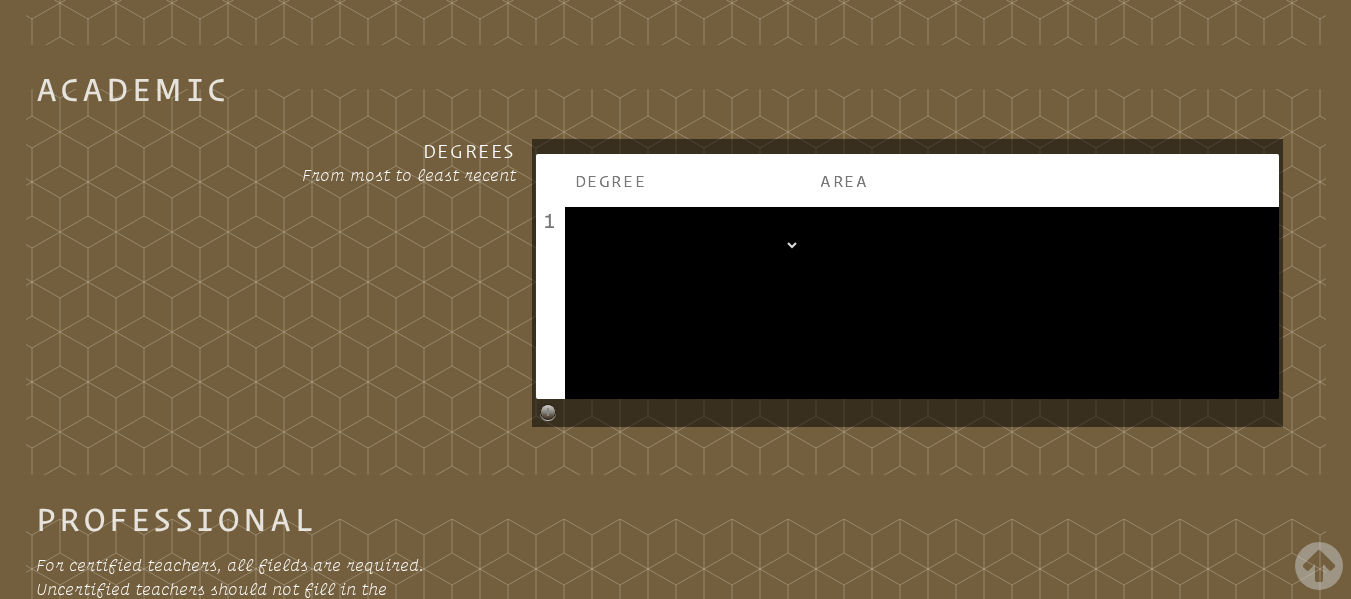 click on "Degree" at bounding box center (687, 180) 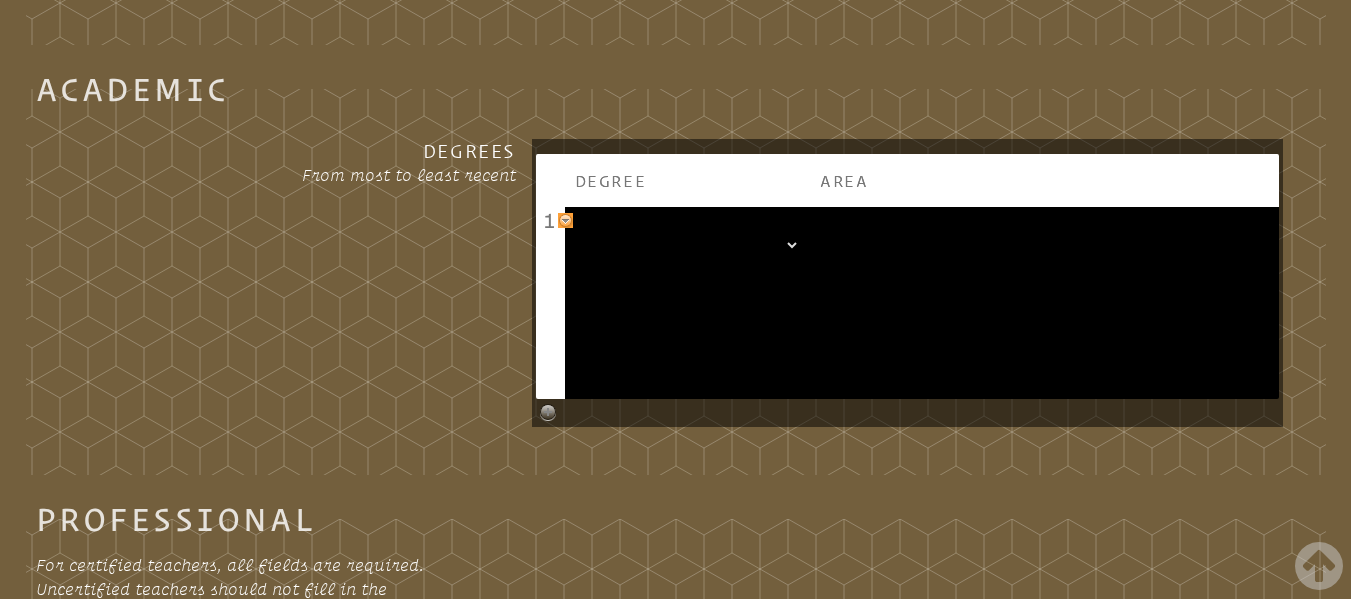 click on "1" at bounding box center (550, 220) 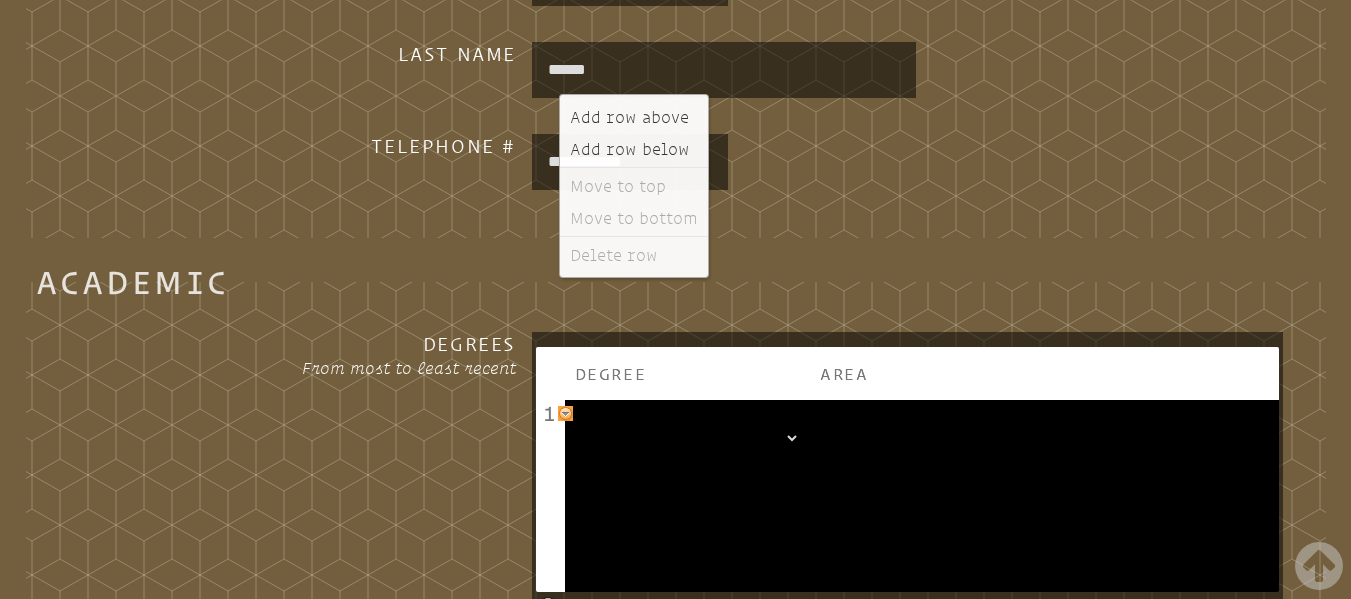 scroll, scrollTop: 1049, scrollLeft: 0, axis: vertical 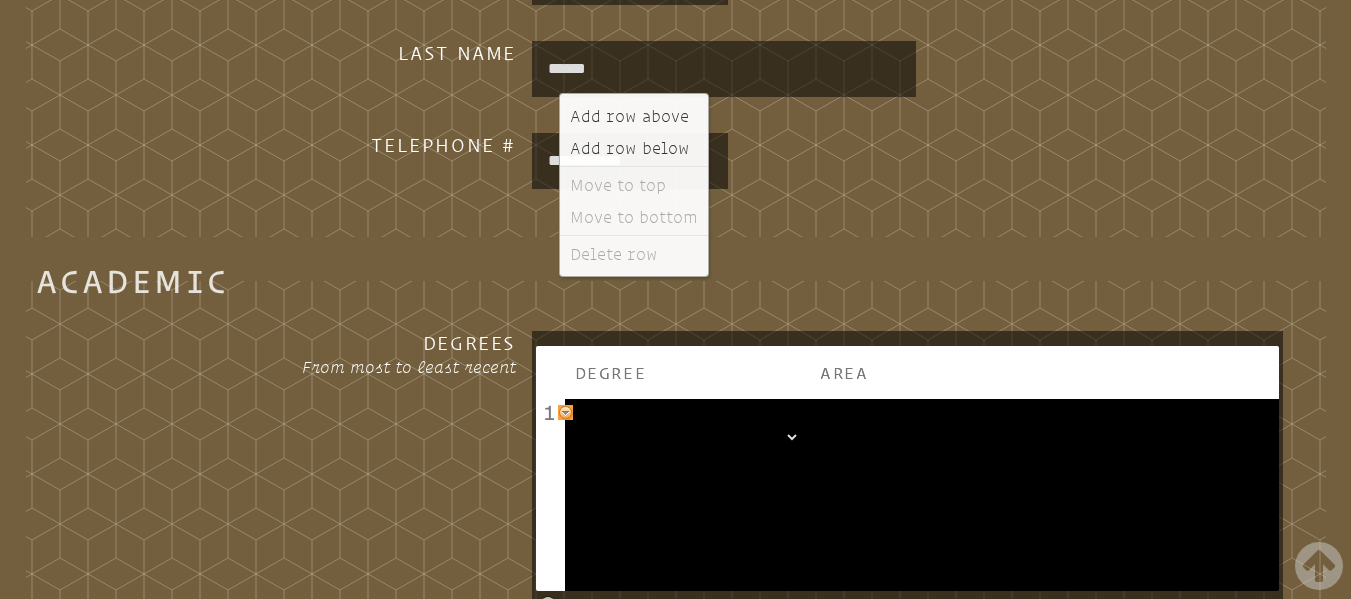 click on "**********" at bounding box center (687, 437) 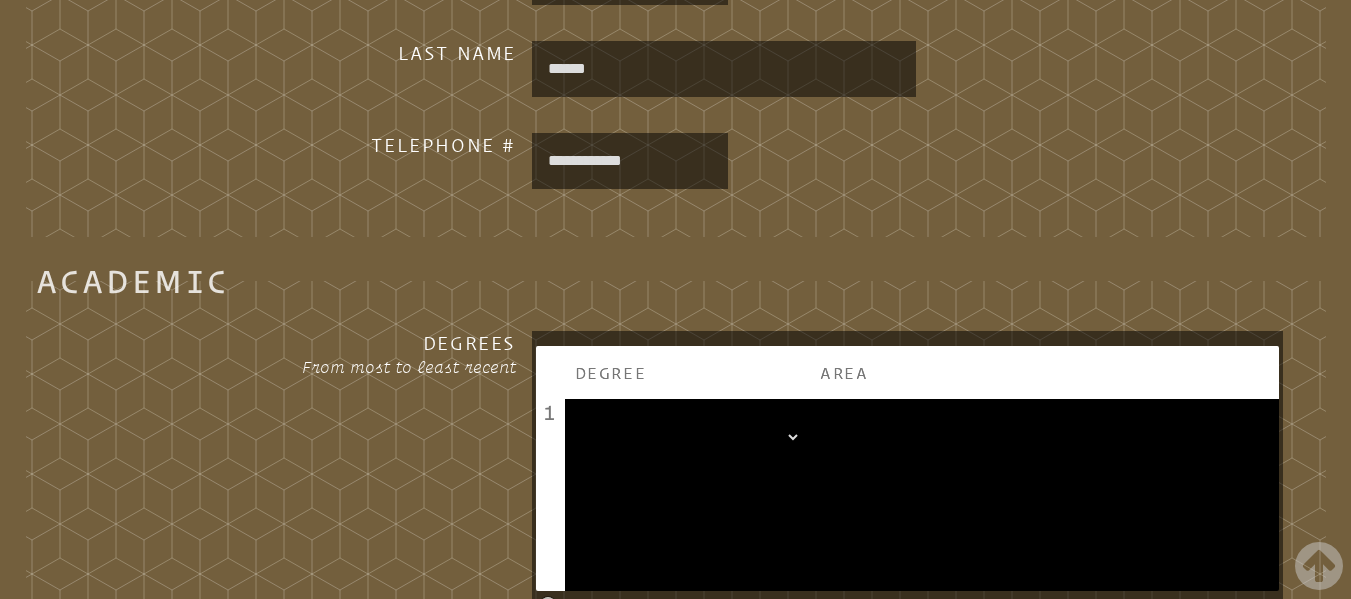 click on "**********" at bounding box center [687, 437] 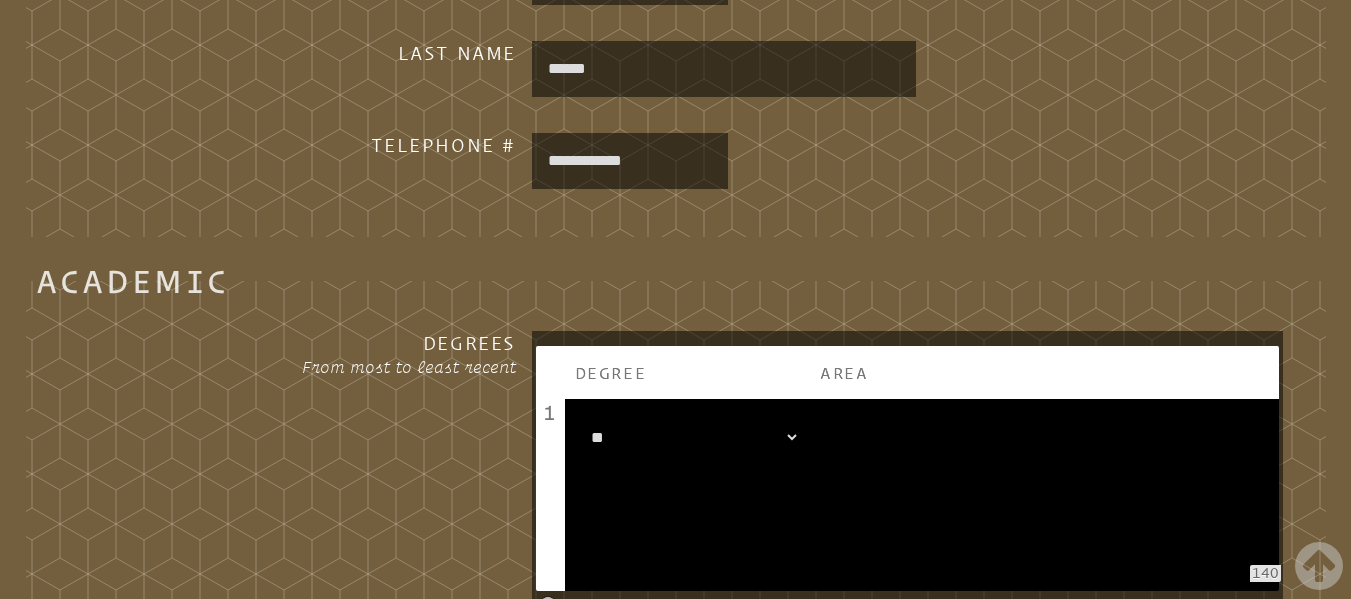 click at bounding box center (1045, 495) 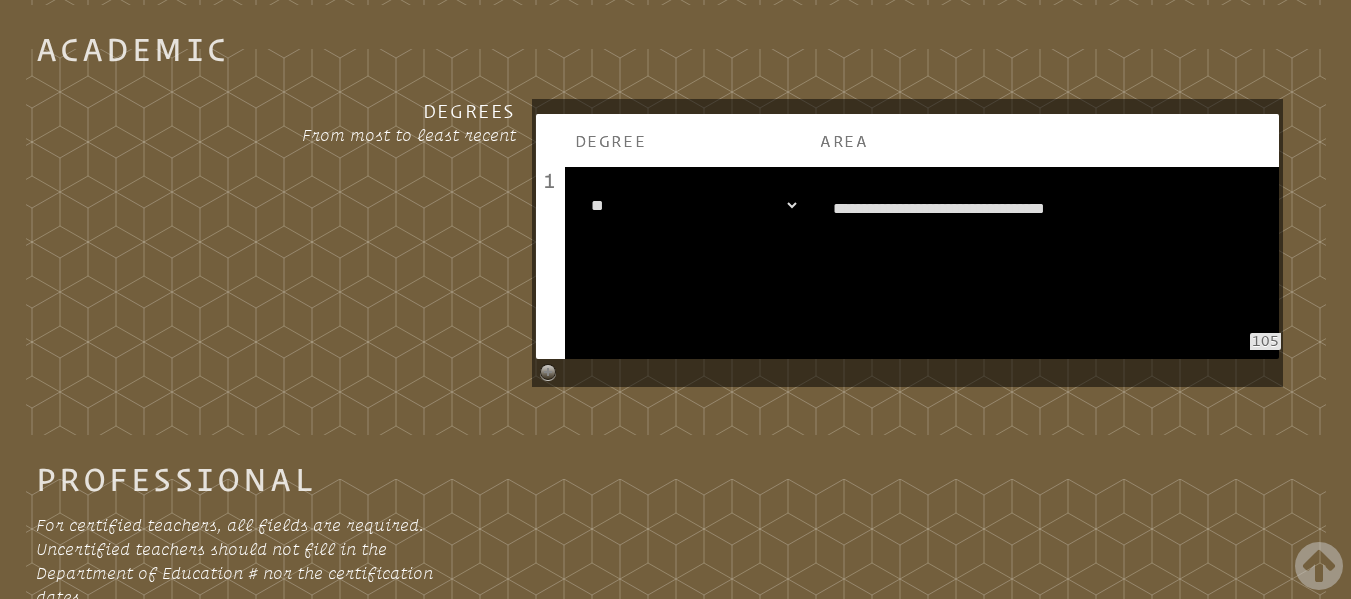 scroll, scrollTop: 1282, scrollLeft: 0, axis: vertical 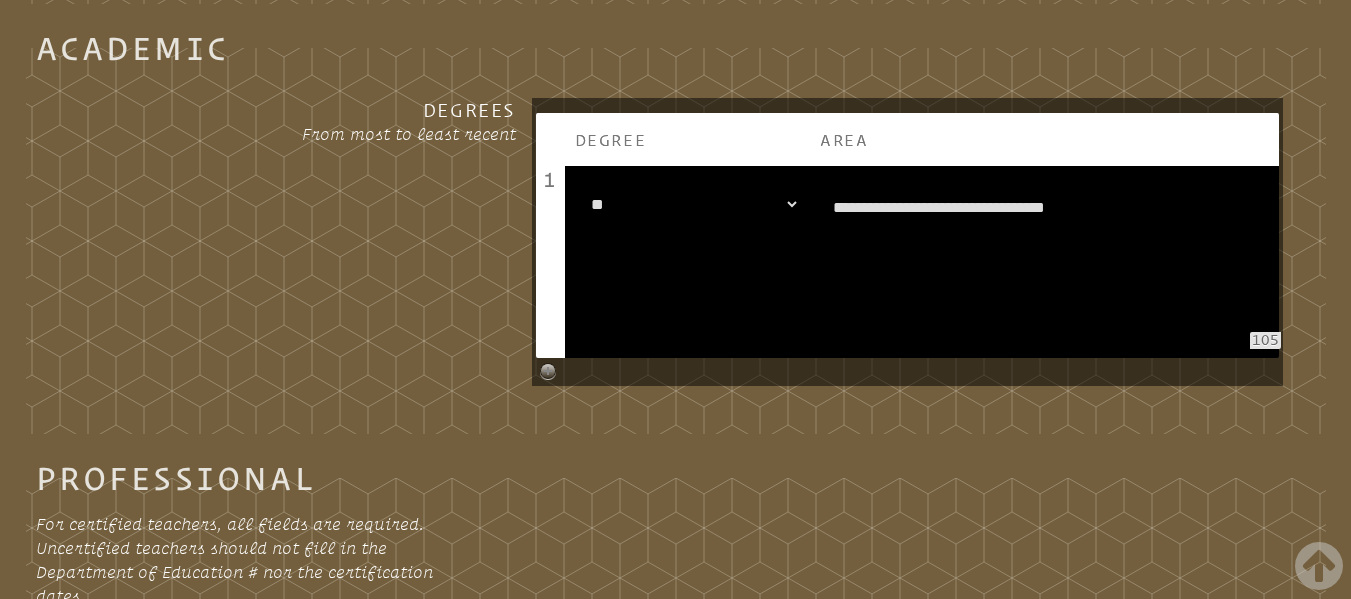 type on "**********" 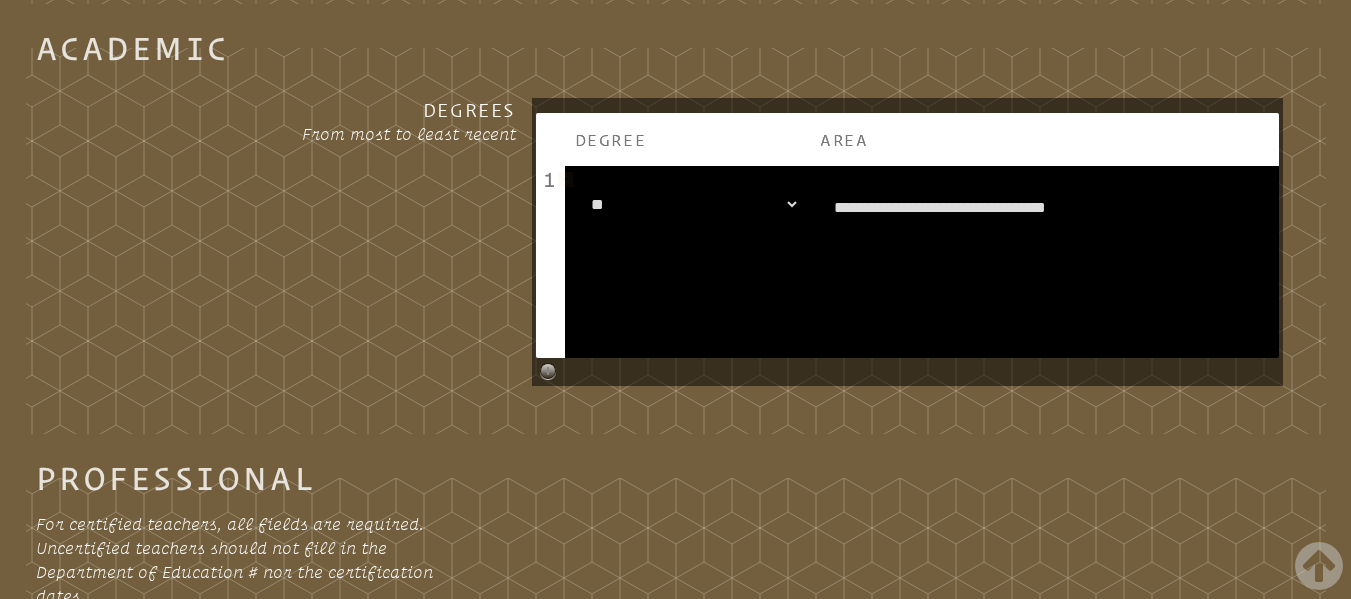 drag, startPoint x: 974, startPoint y: 350, endPoint x: 547, endPoint y: 179, distance: 459.96738 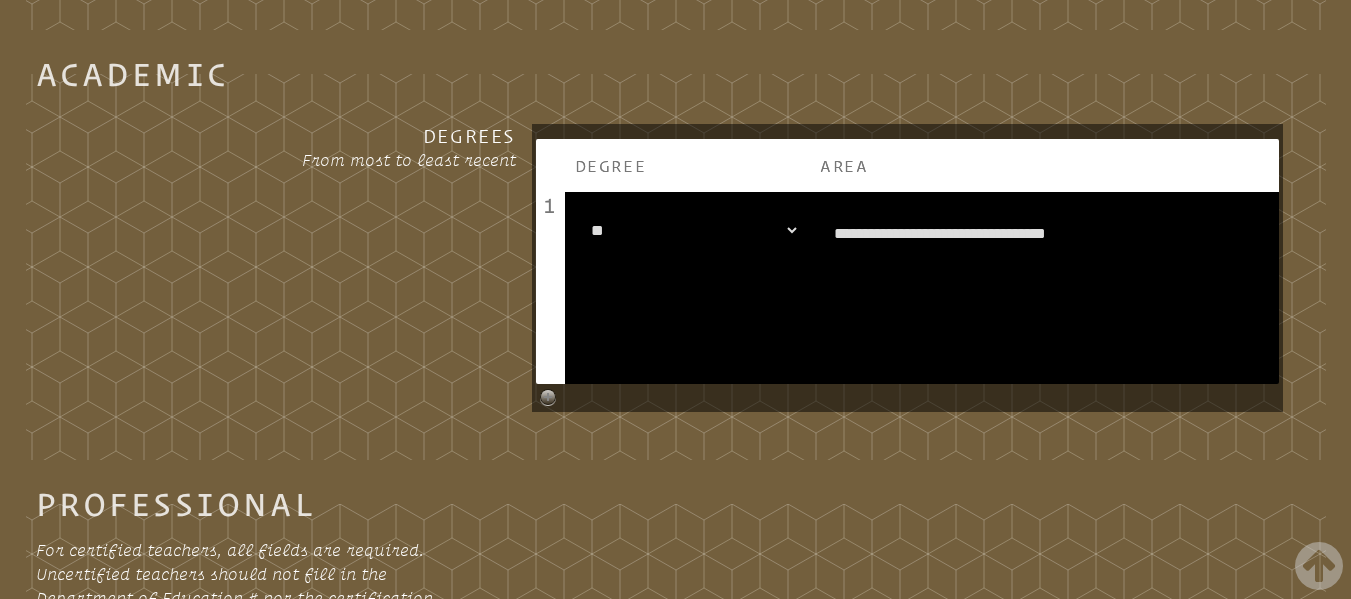 scroll, scrollTop: 1255, scrollLeft: 0, axis: vertical 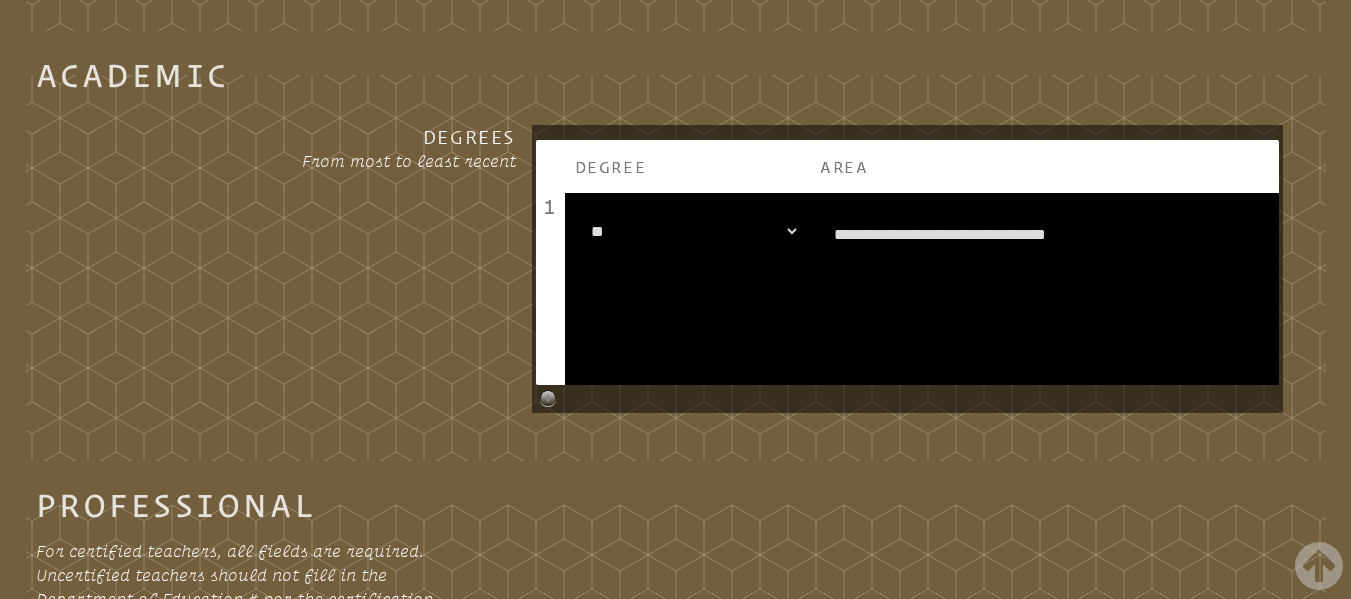 click on "**********" at bounding box center [687, 231] 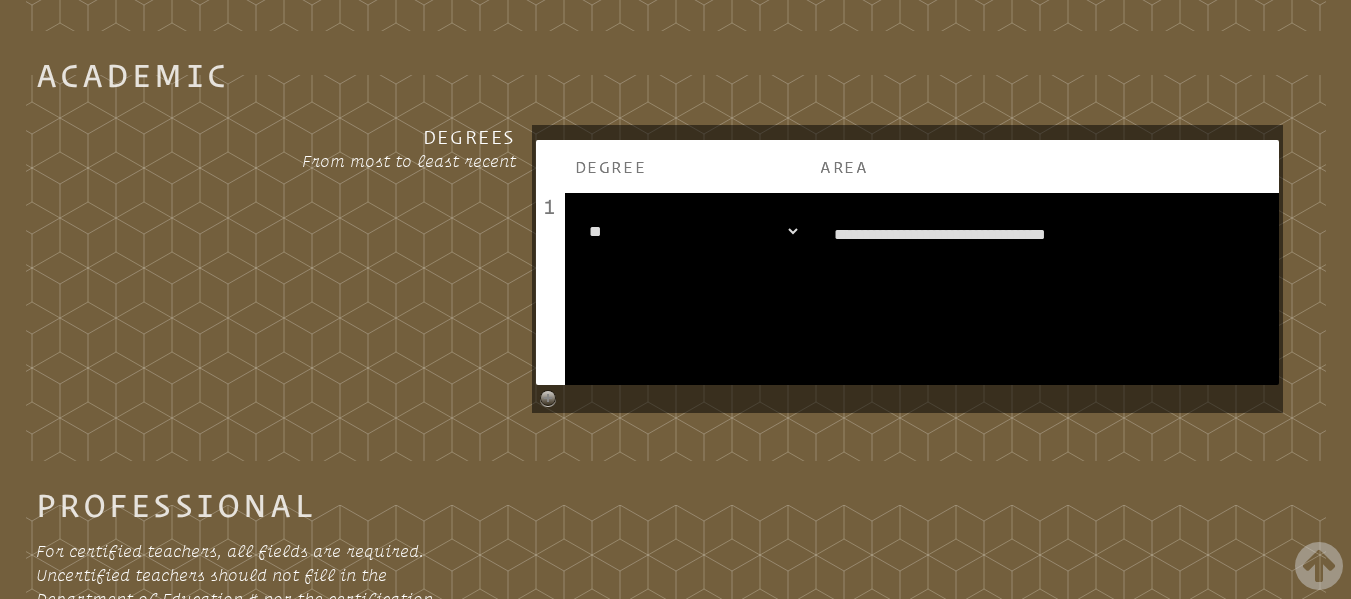 select on "**" 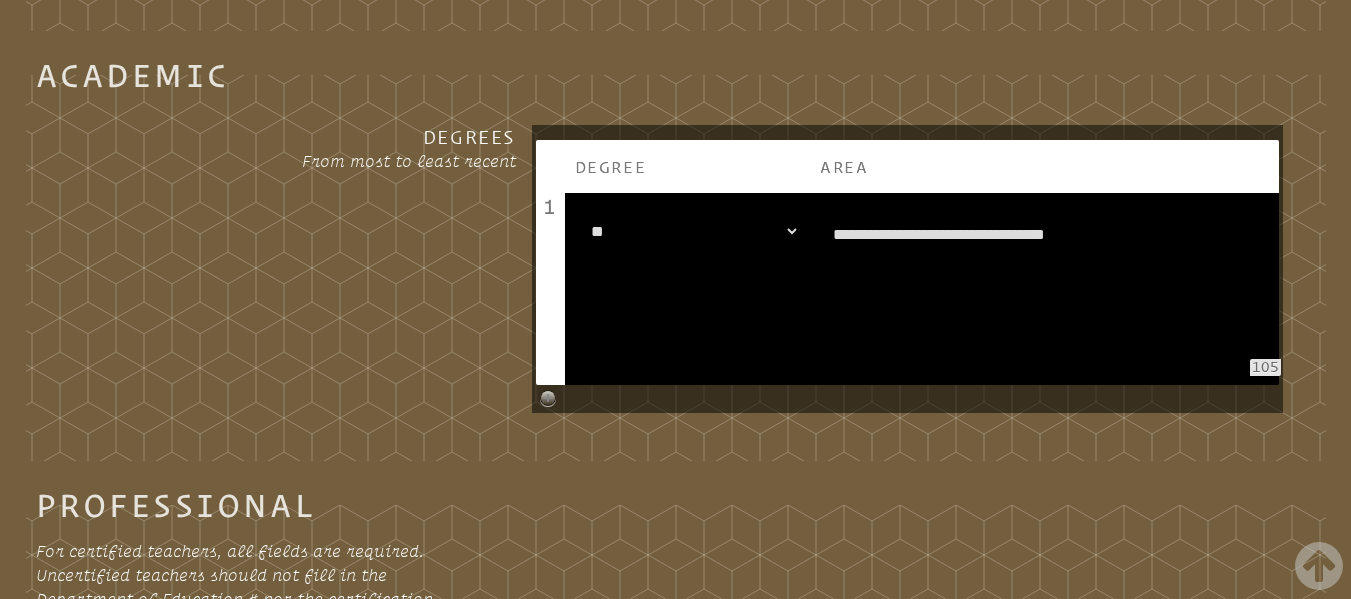 drag, startPoint x: 836, startPoint y: 231, endPoint x: 1157, endPoint y: 229, distance: 321.00623 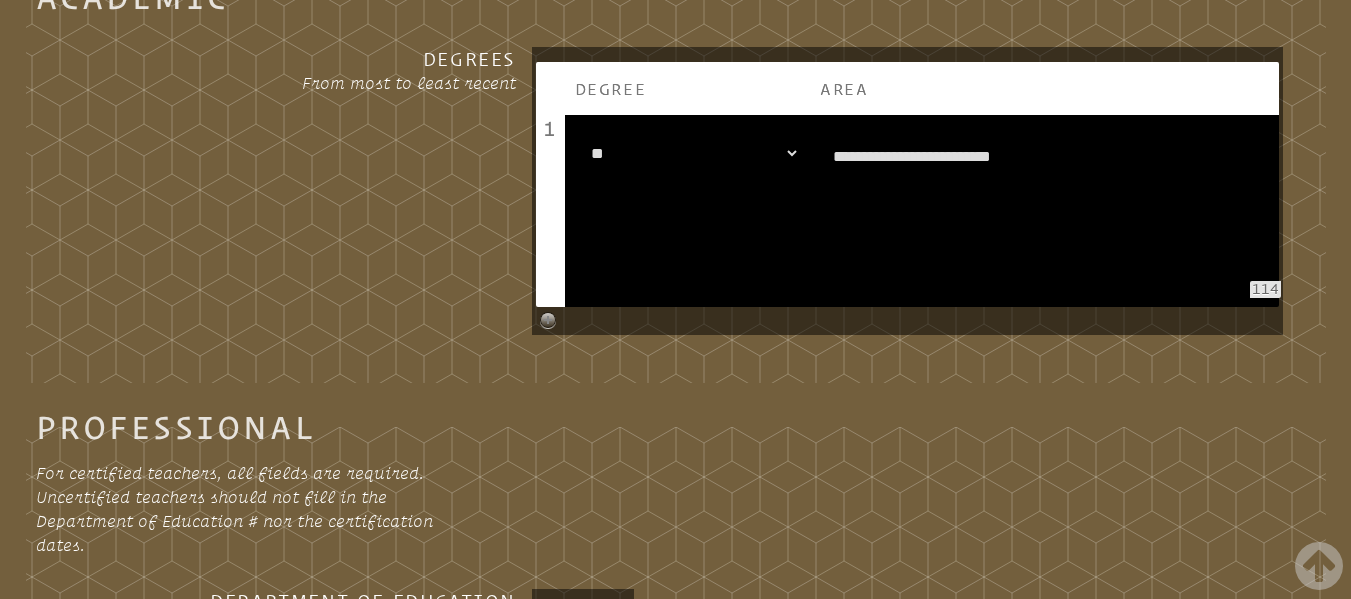 scroll, scrollTop: 1332, scrollLeft: 0, axis: vertical 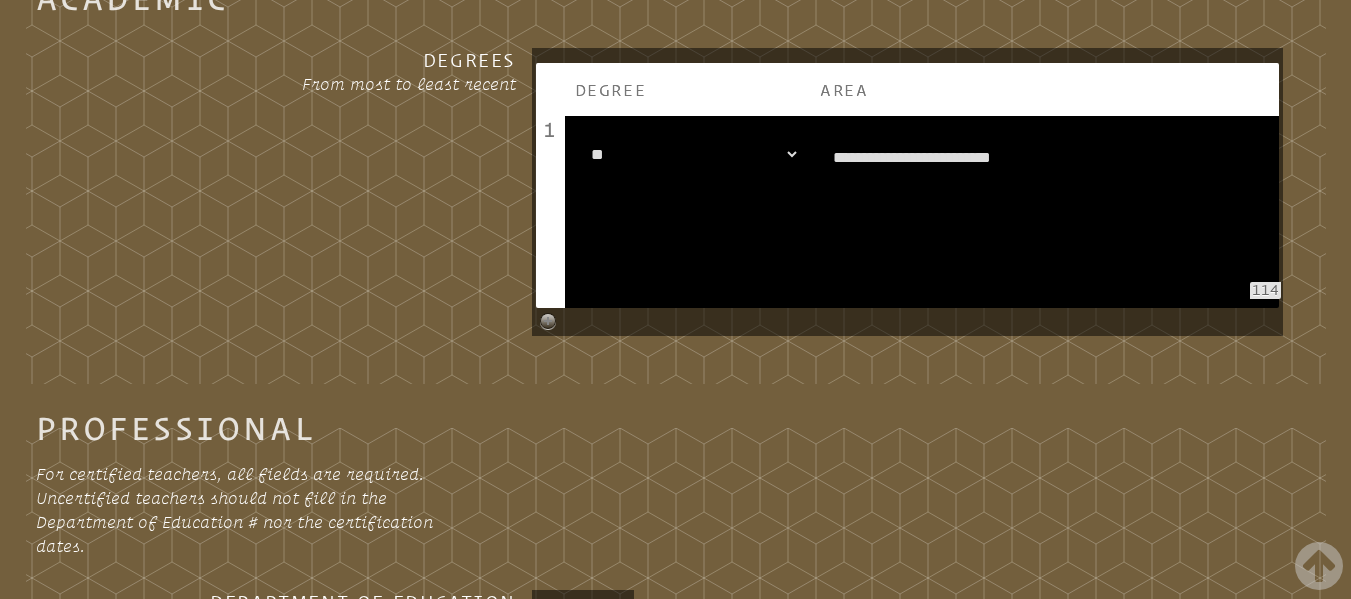 type on "**********" 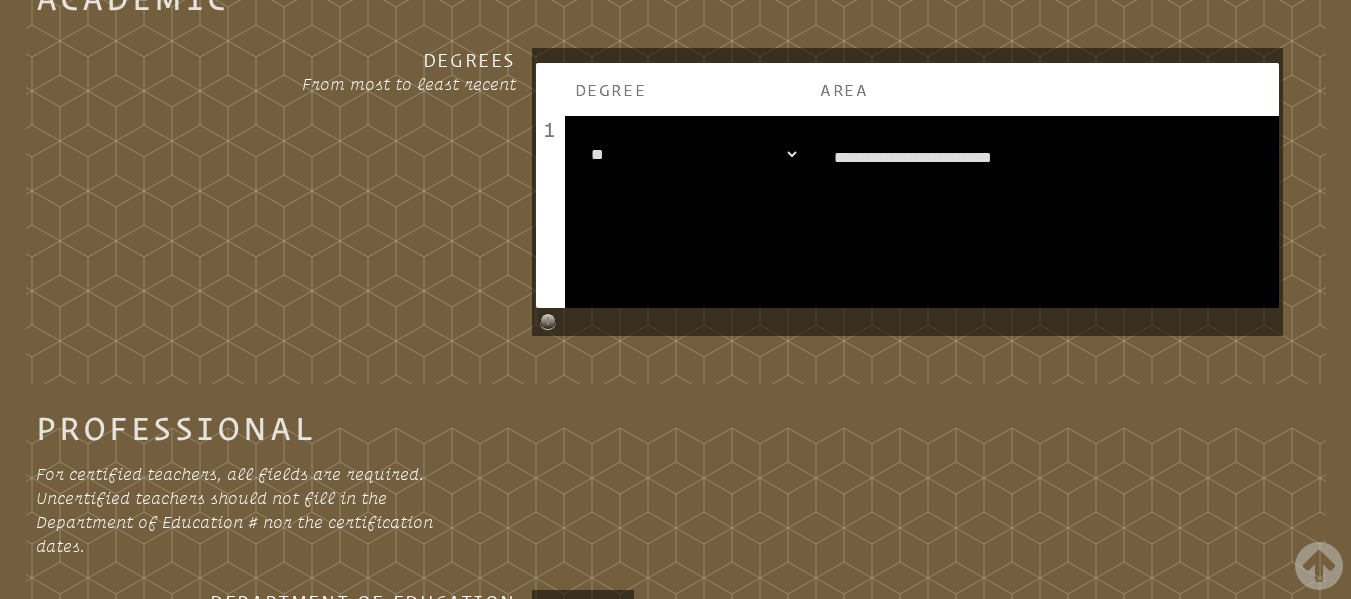 click on "**********" at bounding box center [676, 194] 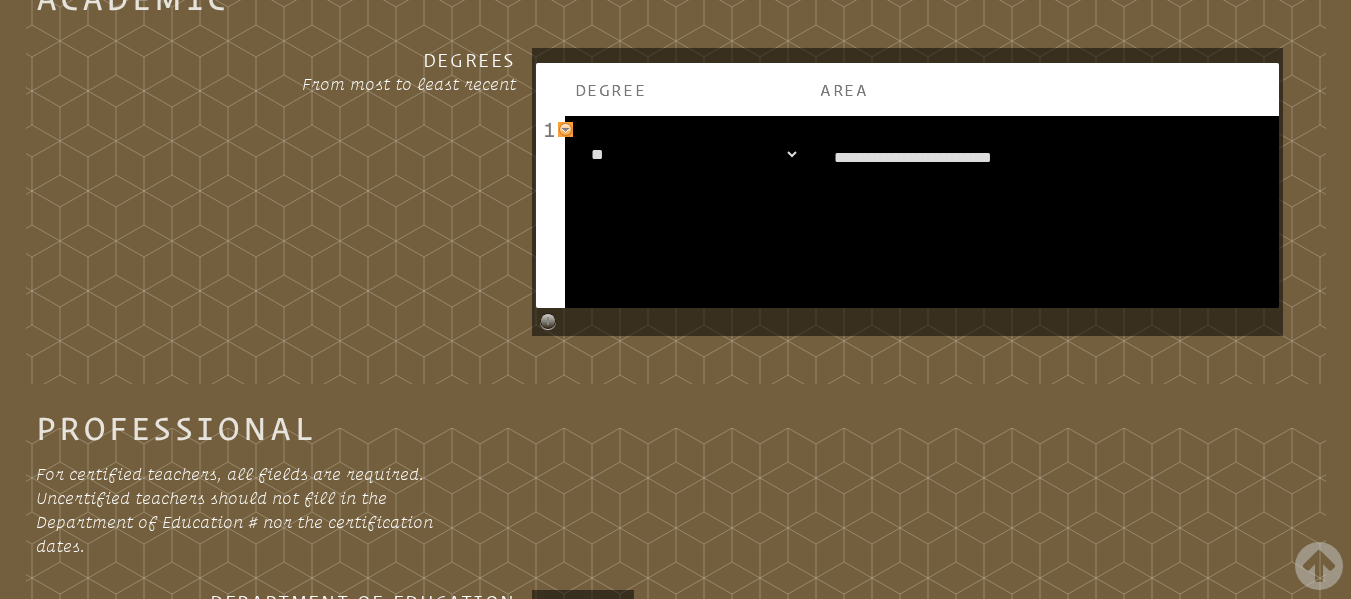 click on "1" at bounding box center [550, 129] 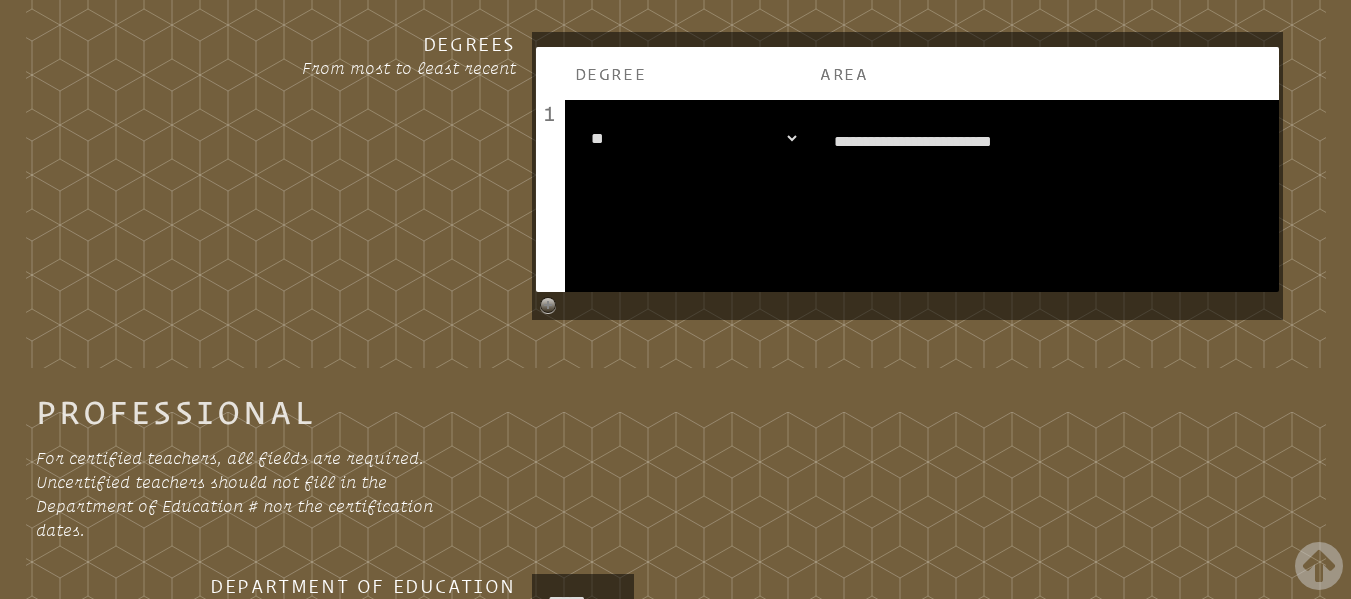 scroll, scrollTop: 1350, scrollLeft: 0, axis: vertical 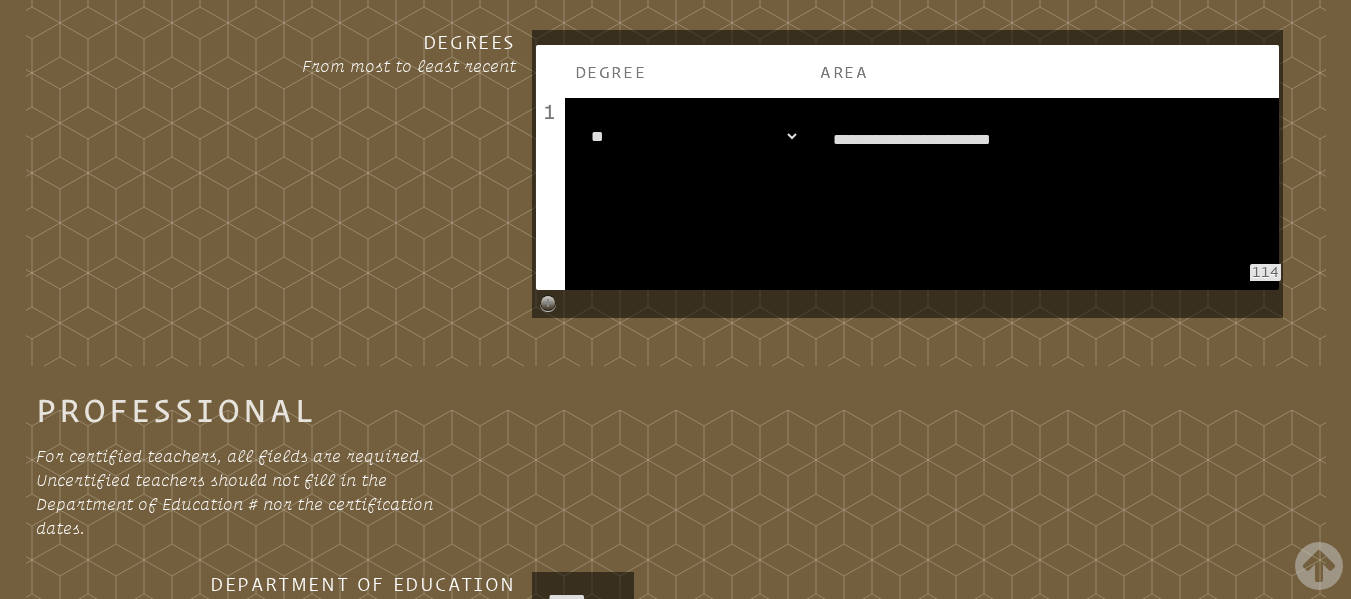 click on "**********" at bounding box center [1045, 194] 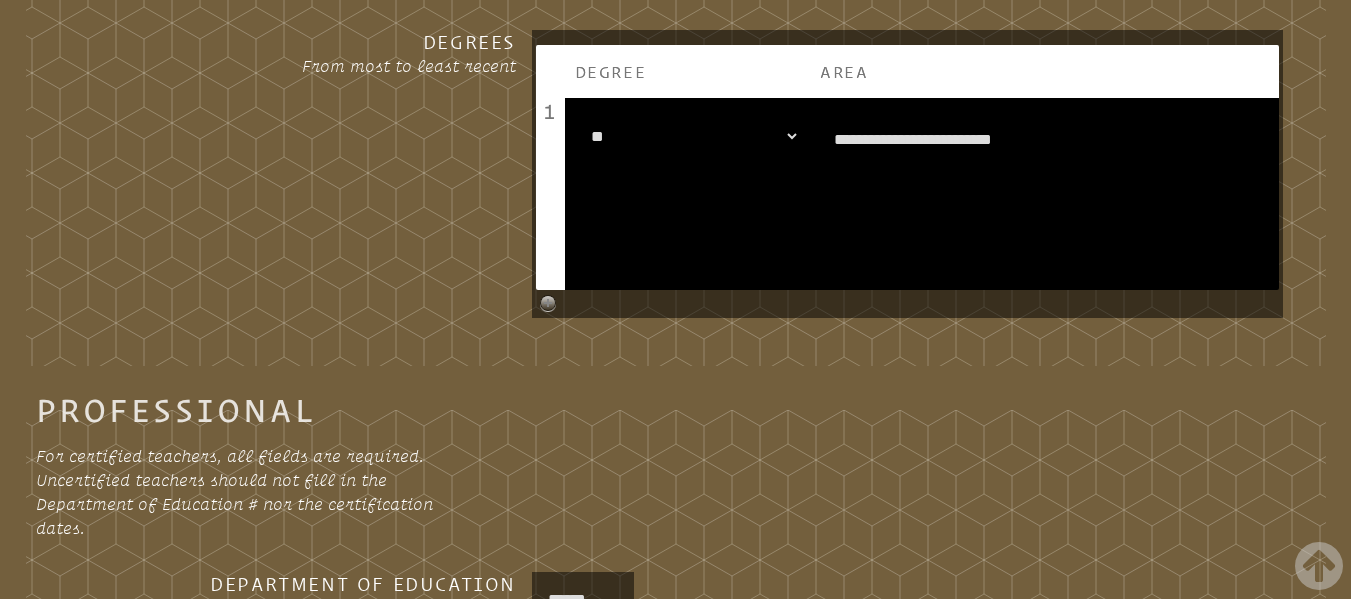 click on "Degrees
From most to least recent" at bounding box center [300, 70] 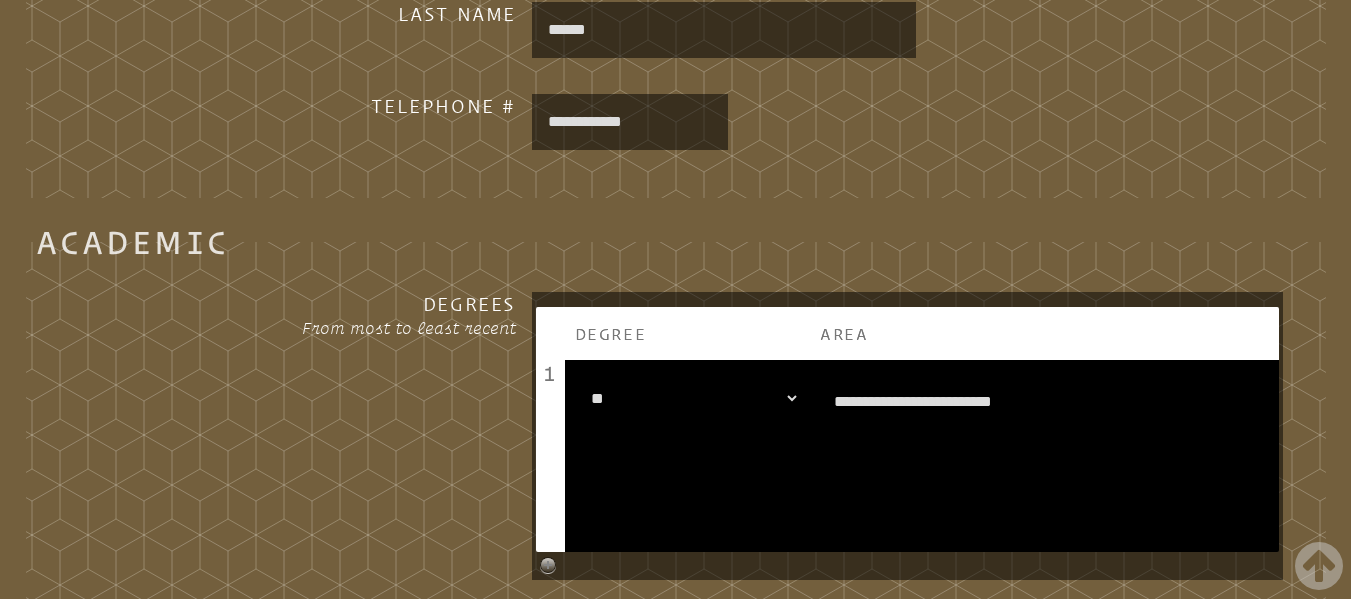 scroll, scrollTop: 1087, scrollLeft: 0, axis: vertical 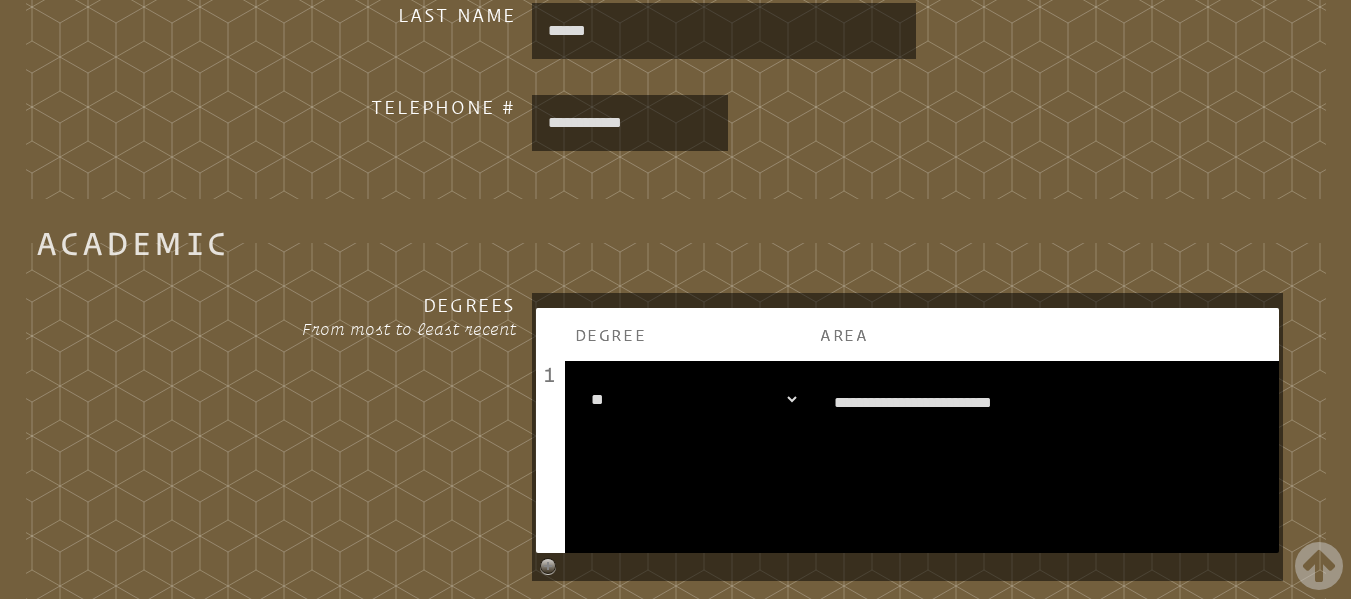 click on "Degrees" at bounding box center (356, 305) 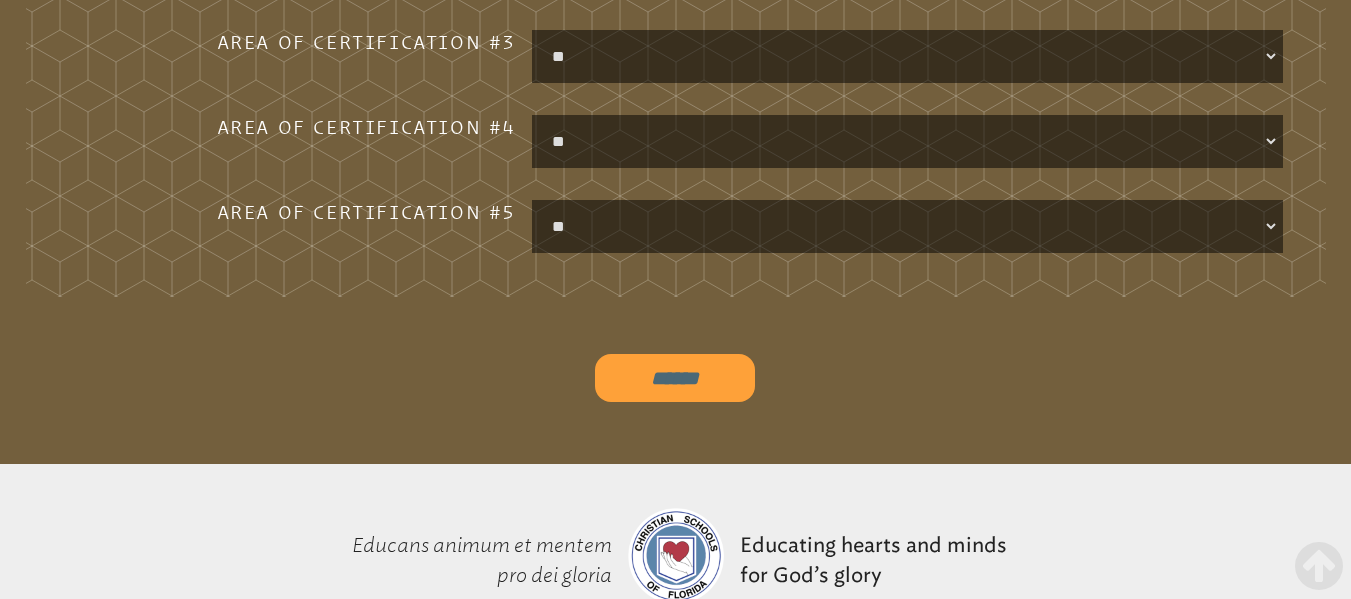 scroll, scrollTop: 2565, scrollLeft: 0, axis: vertical 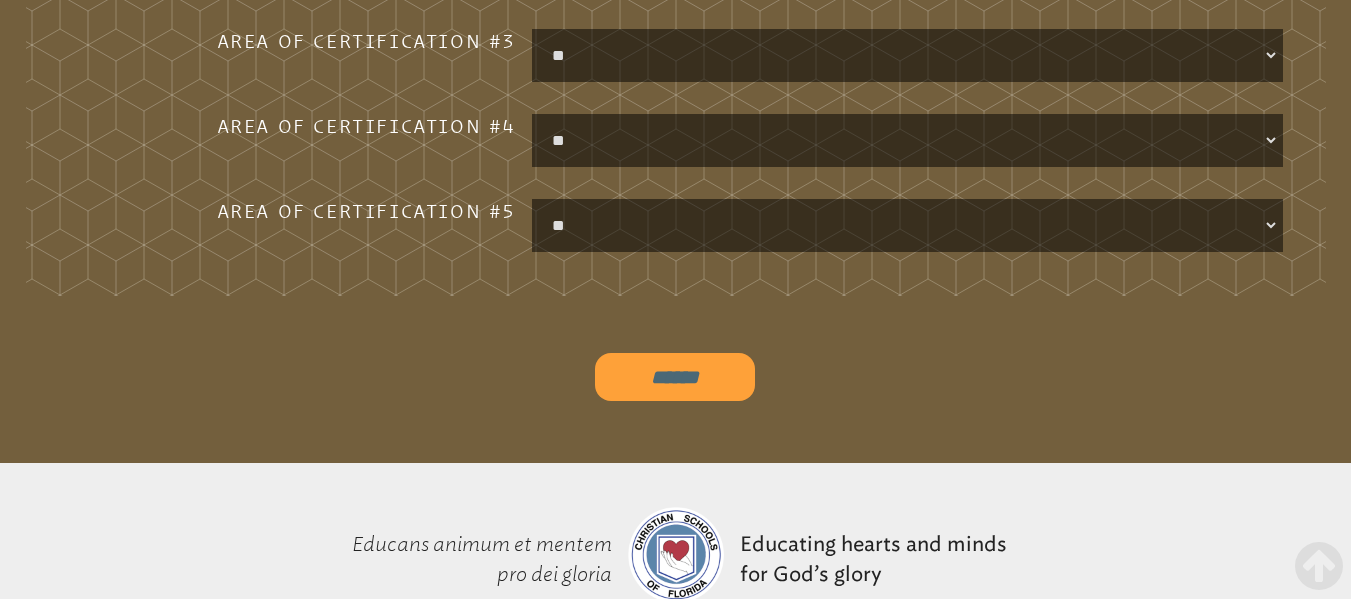 click on "******" at bounding box center (675, 377) 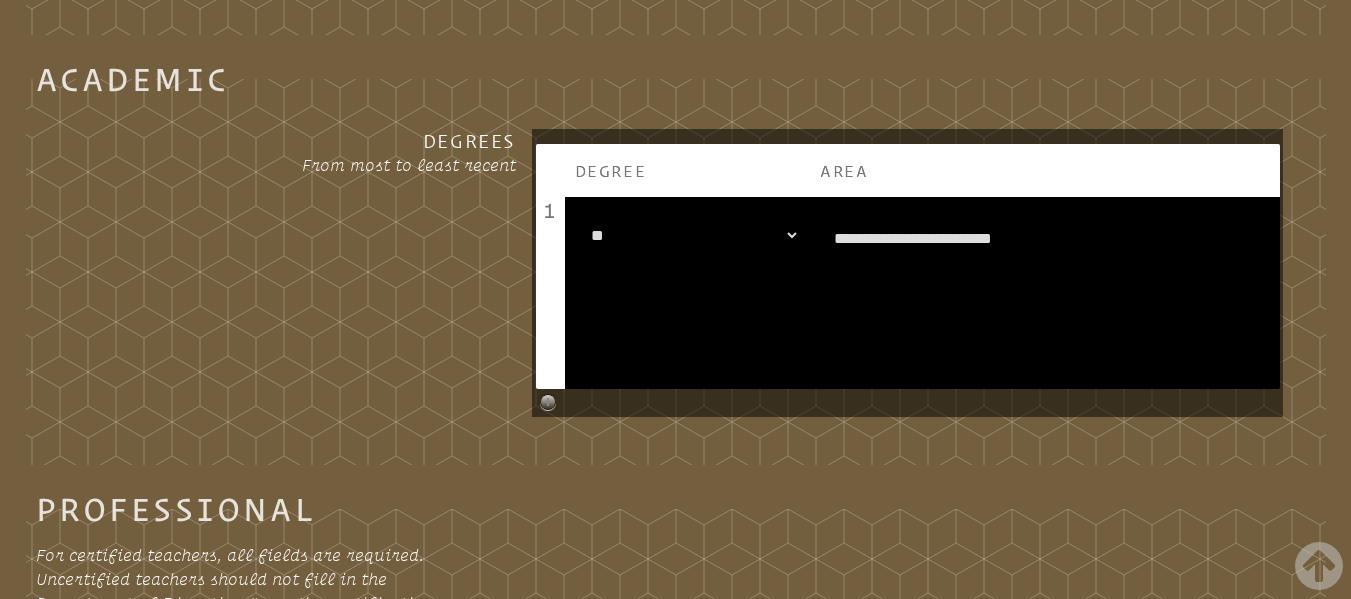 scroll, scrollTop: 1247, scrollLeft: 0, axis: vertical 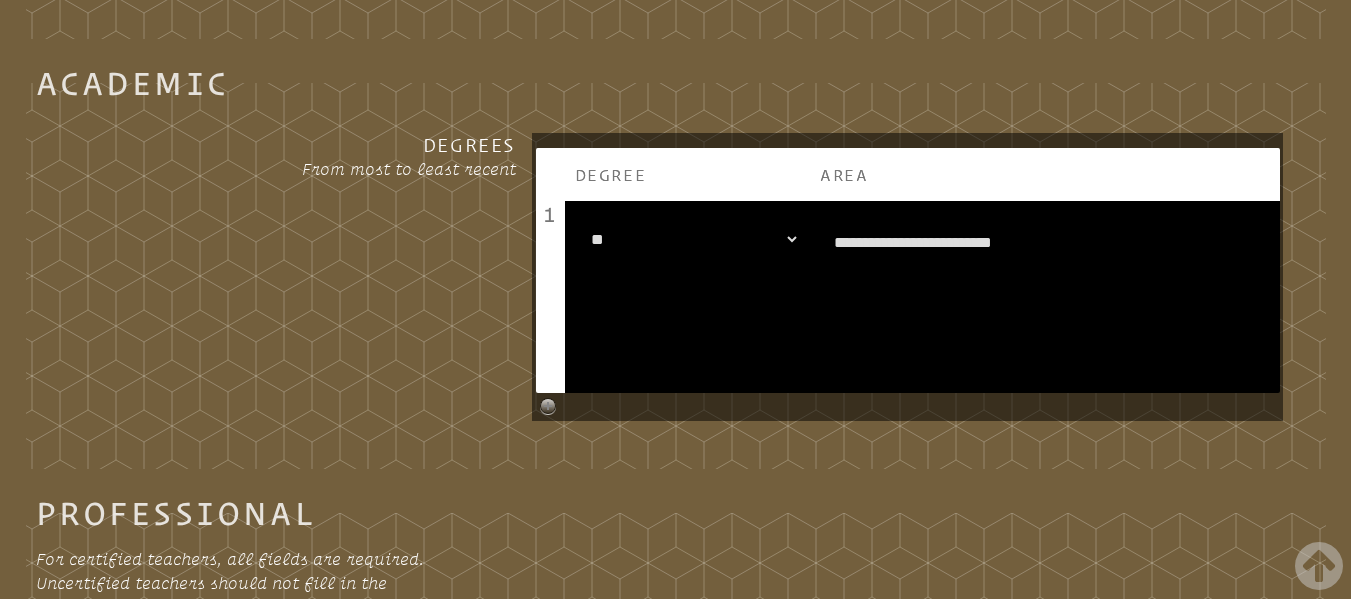 click at bounding box center [908, 406] 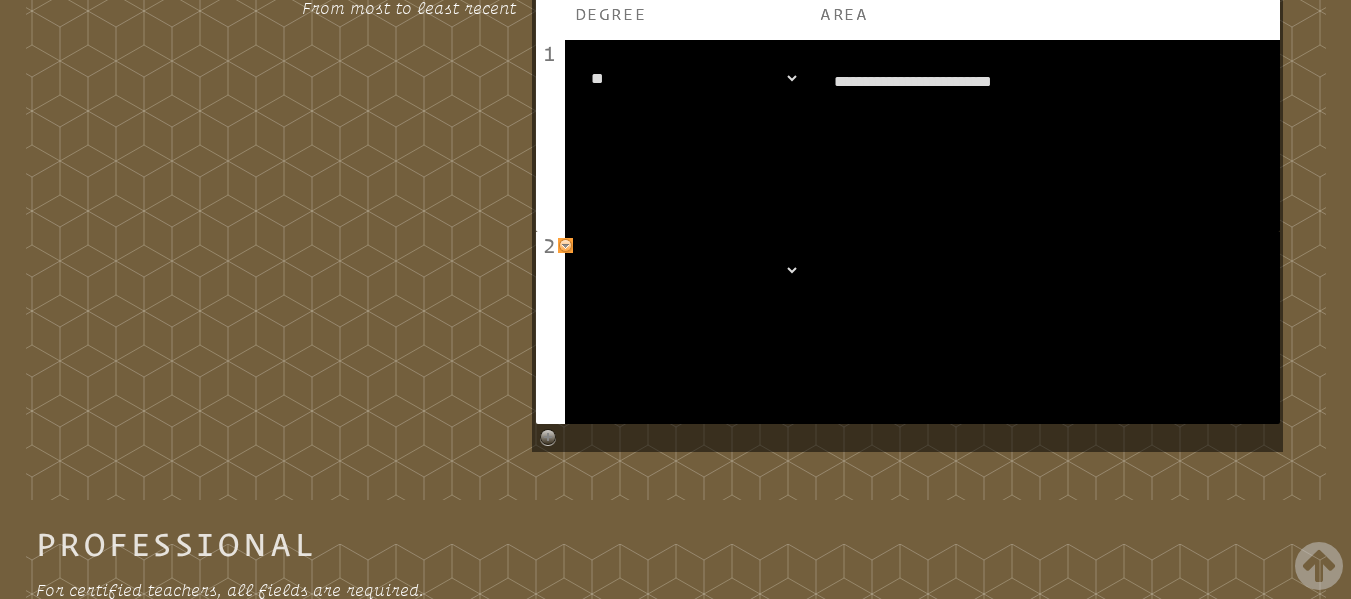 scroll, scrollTop: 1411, scrollLeft: 0, axis: vertical 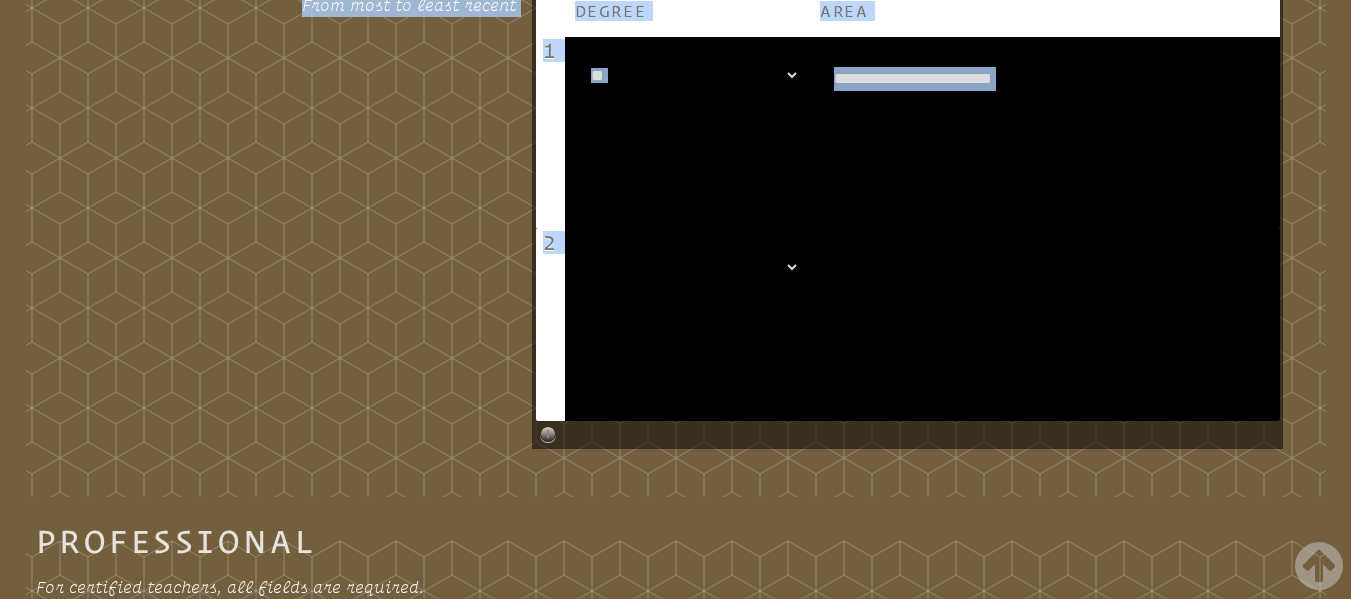 drag, startPoint x: 550, startPoint y: 432, endPoint x: 275, endPoint y: 430, distance: 275.00726 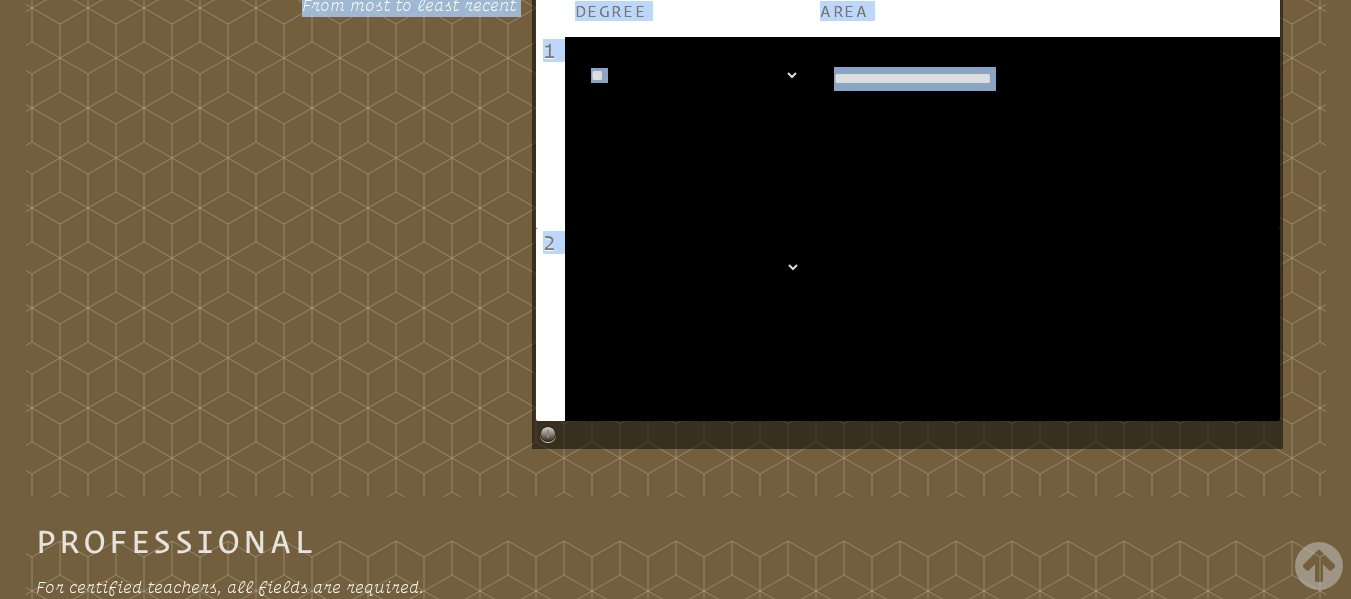 click on "**********" at bounding box center (687, 267) 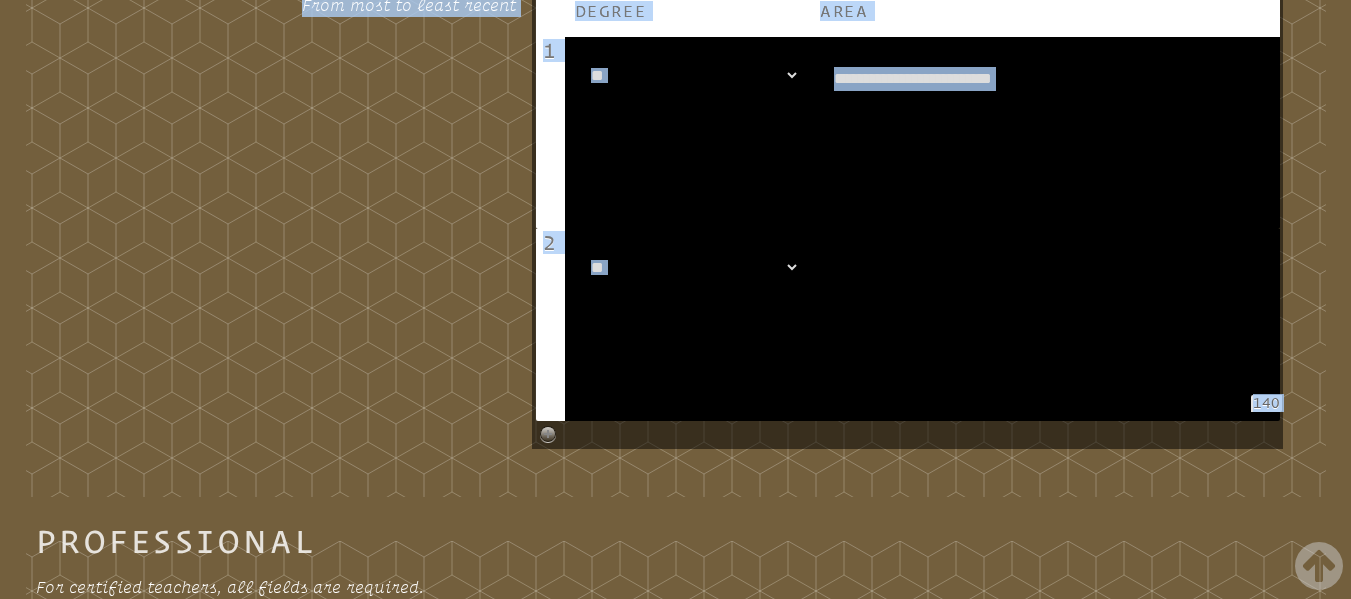 click at bounding box center [1045, 325] 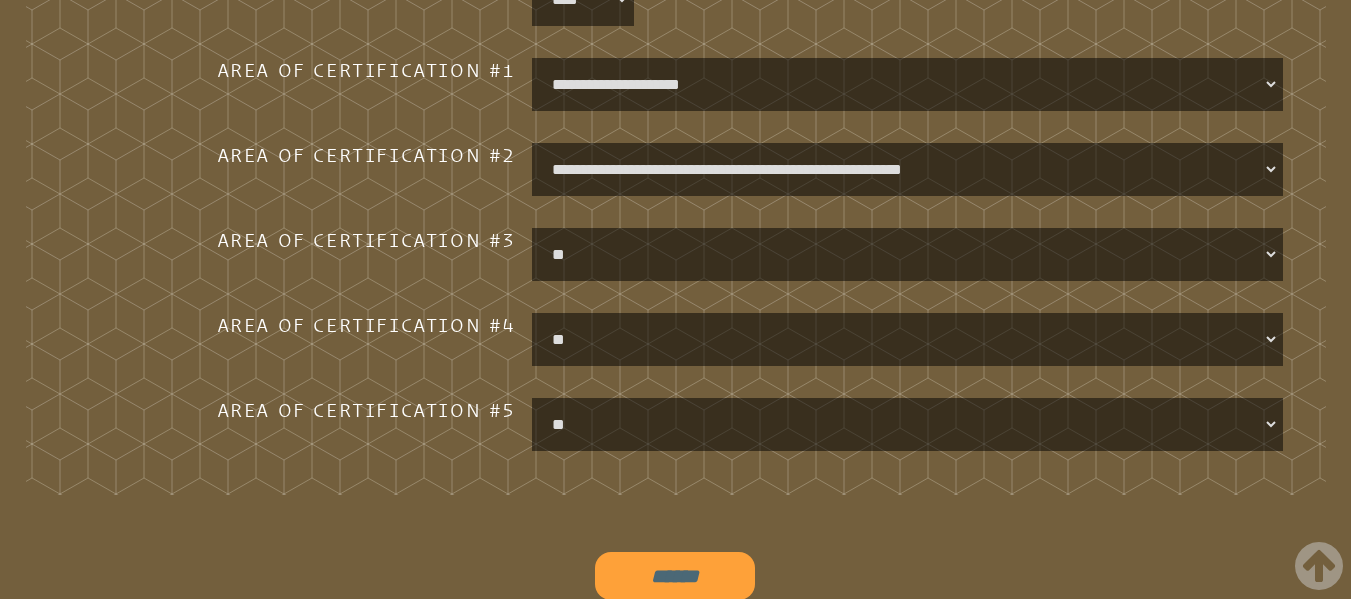 scroll, scrollTop: 2559, scrollLeft: 0, axis: vertical 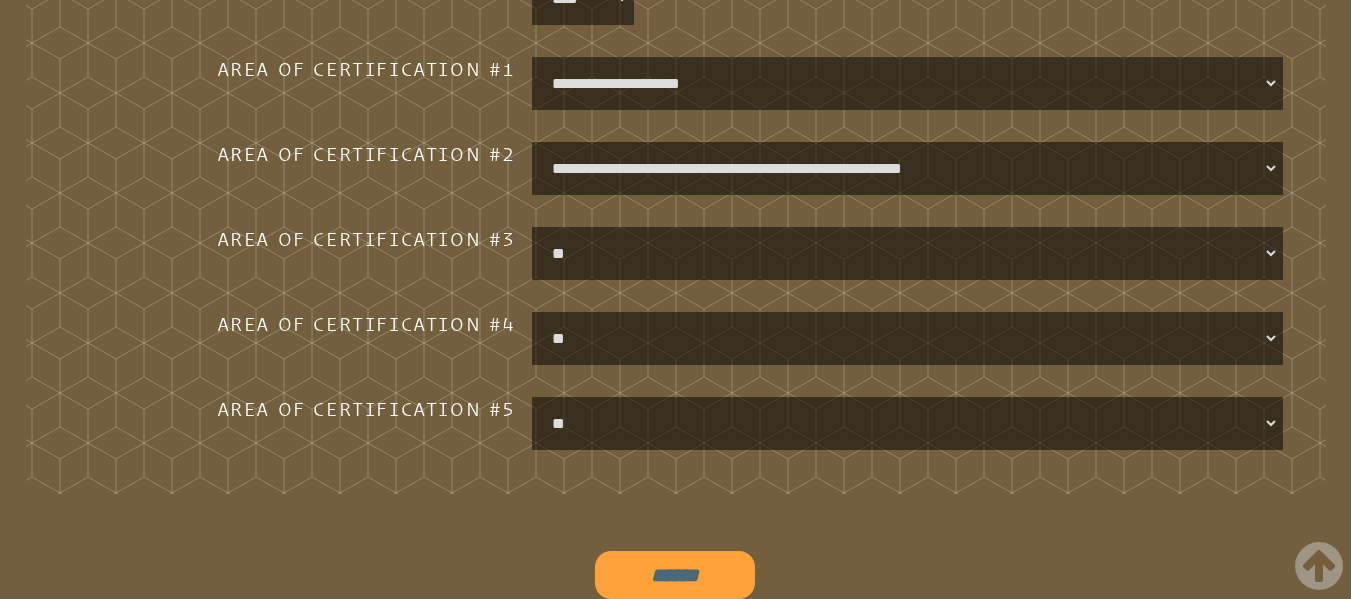 type on "**********" 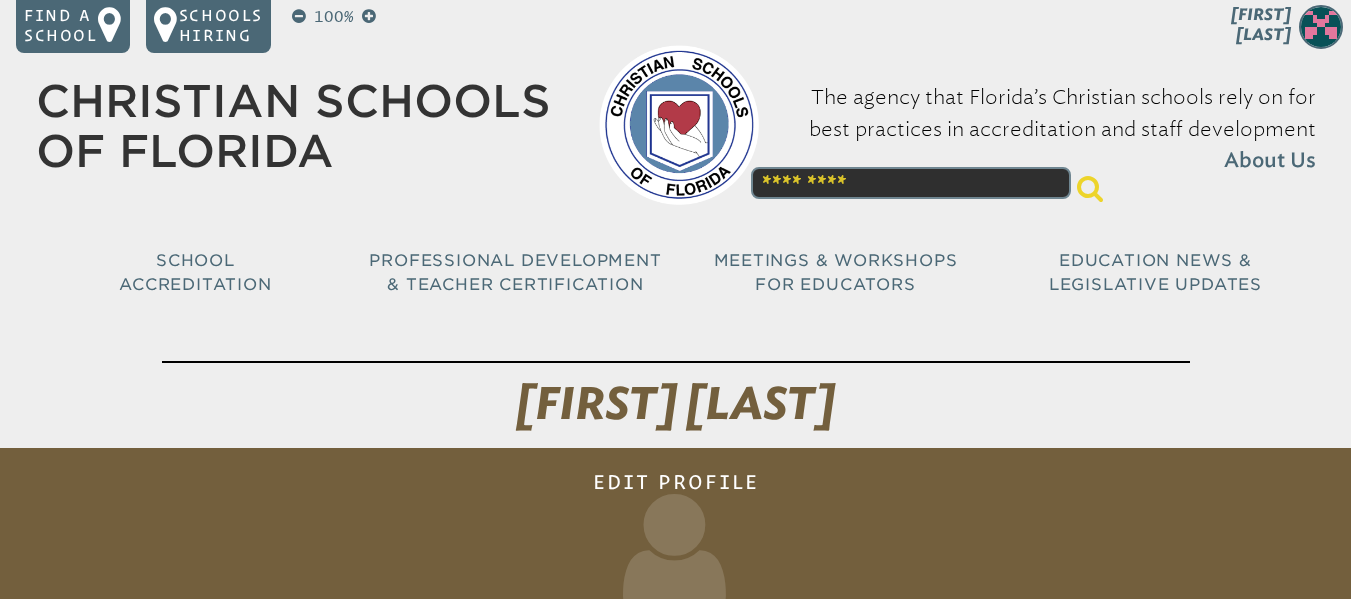 scroll, scrollTop: 0, scrollLeft: 0, axis: both 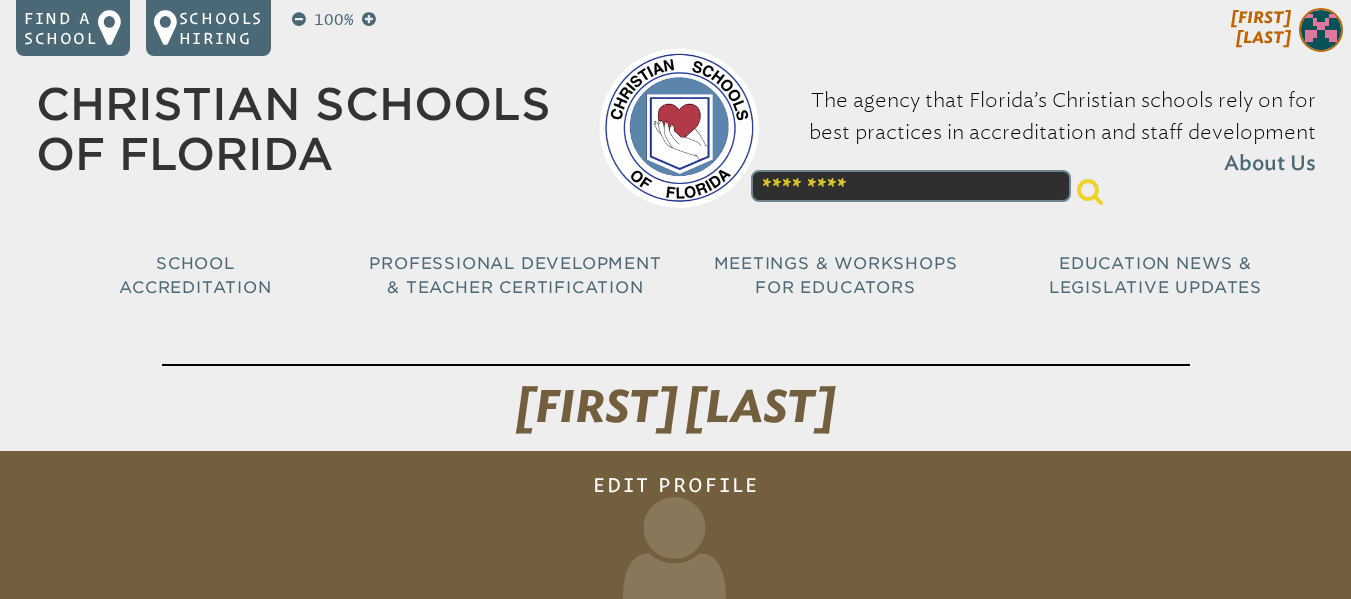 click on "[FIRST] [LAST]" at bounding box center (1261, 27) 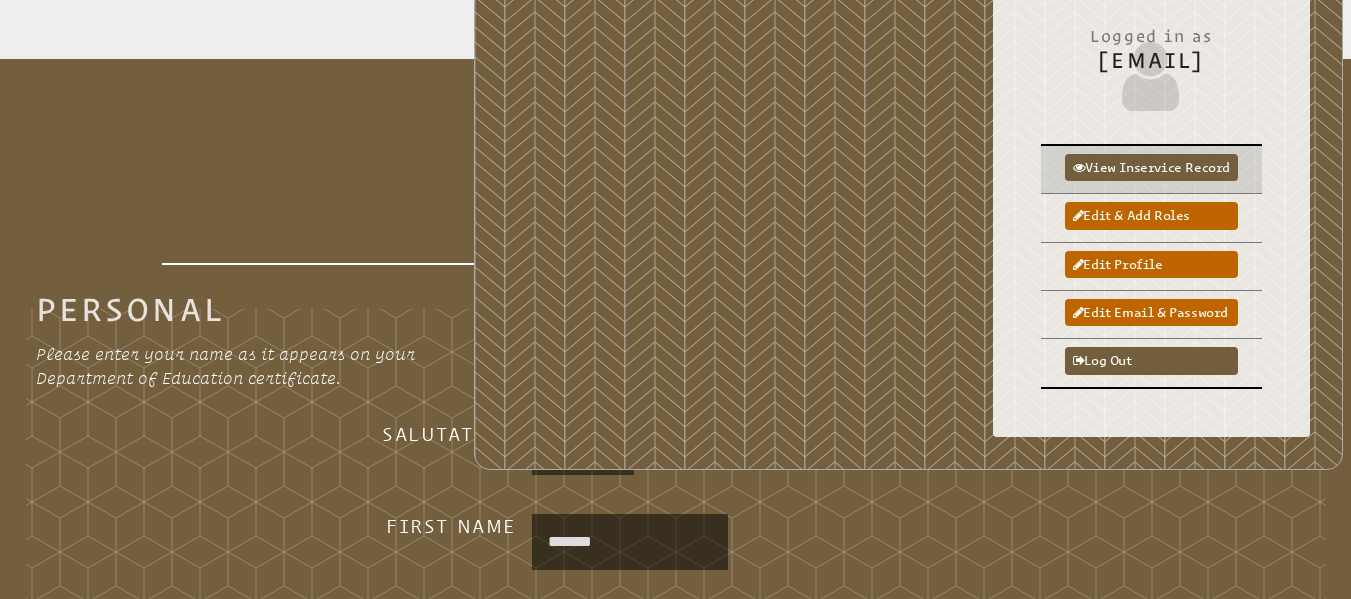 scroll, scrollTop: 393, scrollLeft: 0, axis: vertical 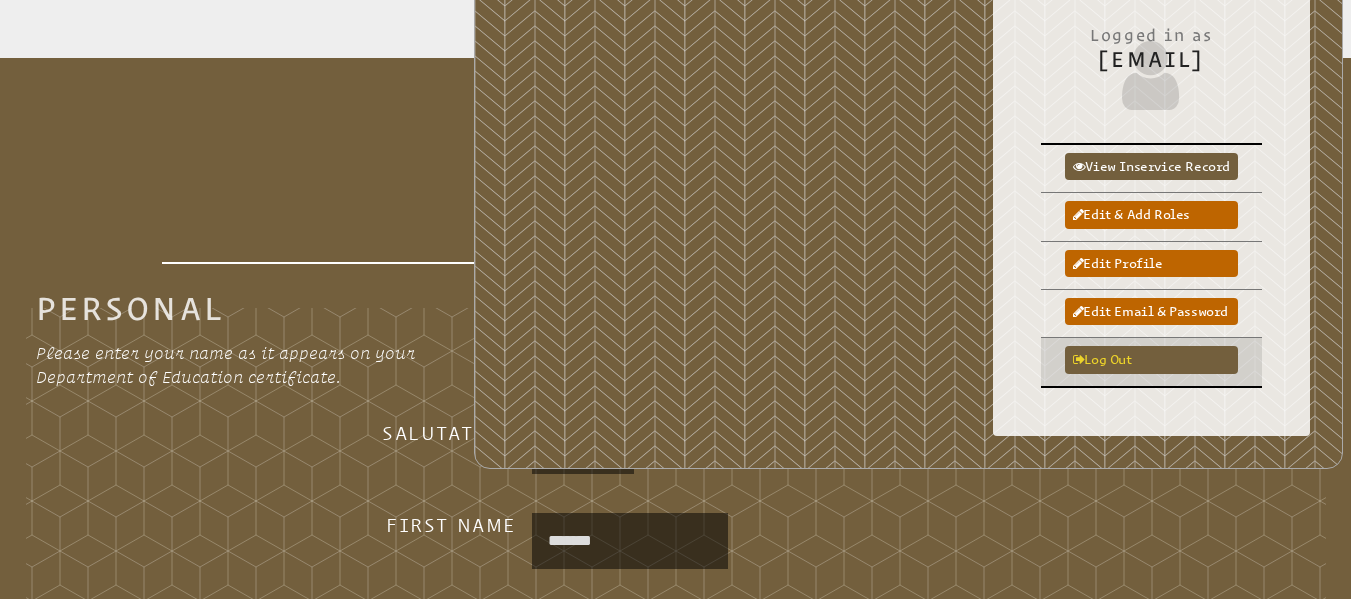 click on "Log out" at bounding box center [1151, 359] 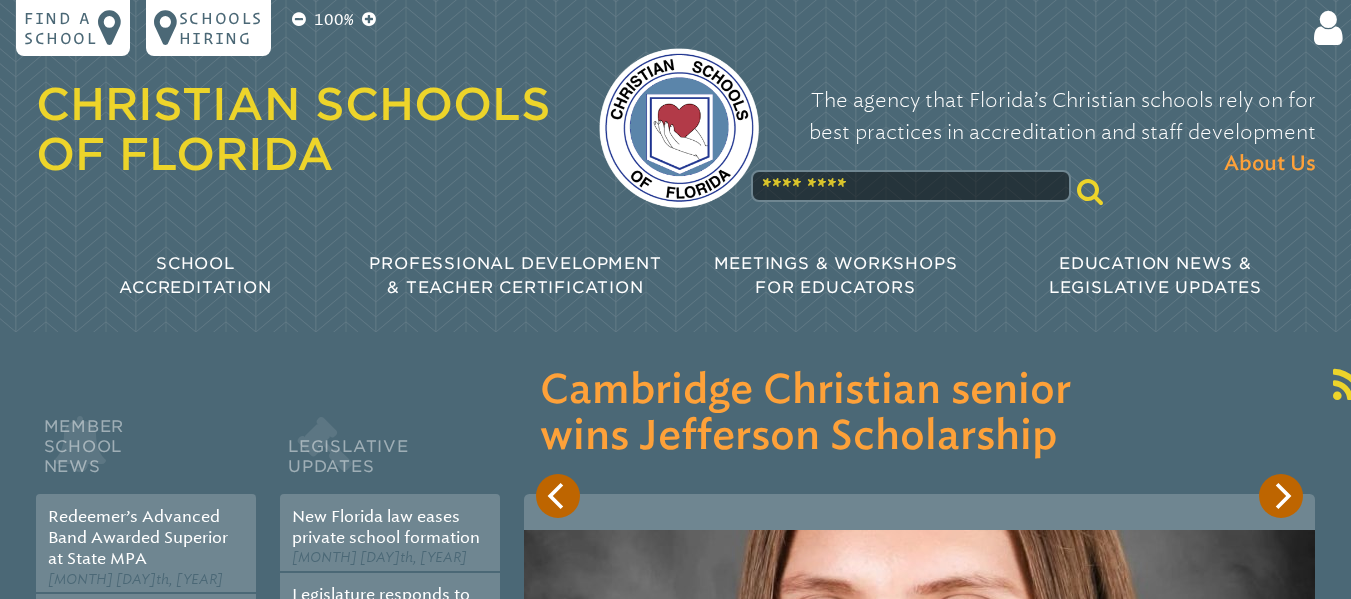 scroll, scrollTop: 0, scrollLeft: 0, axis: both 